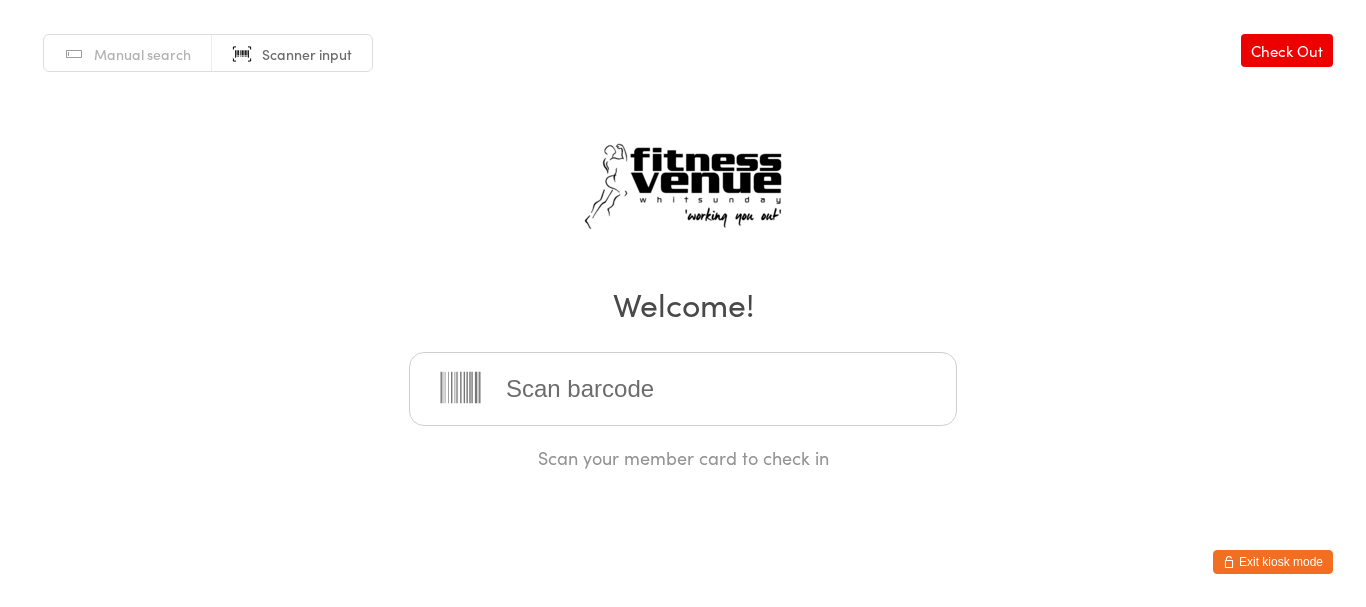 scroll, scrollTop: 0, scrollLeft: 0, axis: both 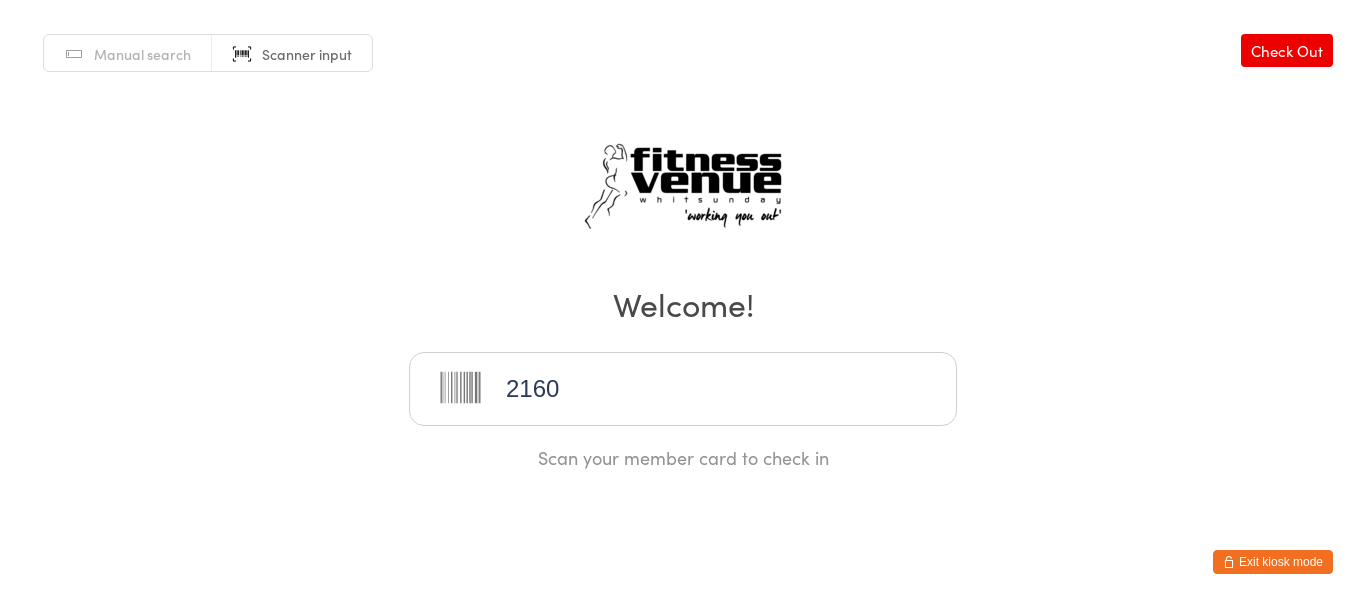 type on "21605" 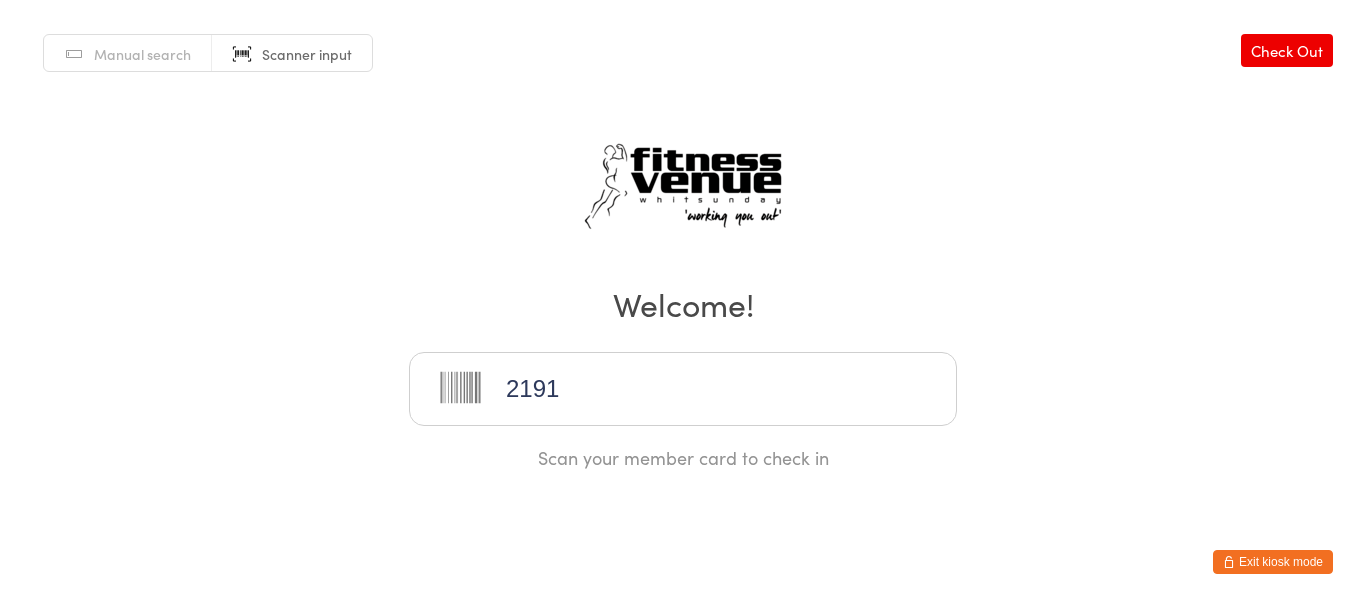 type on "21912" 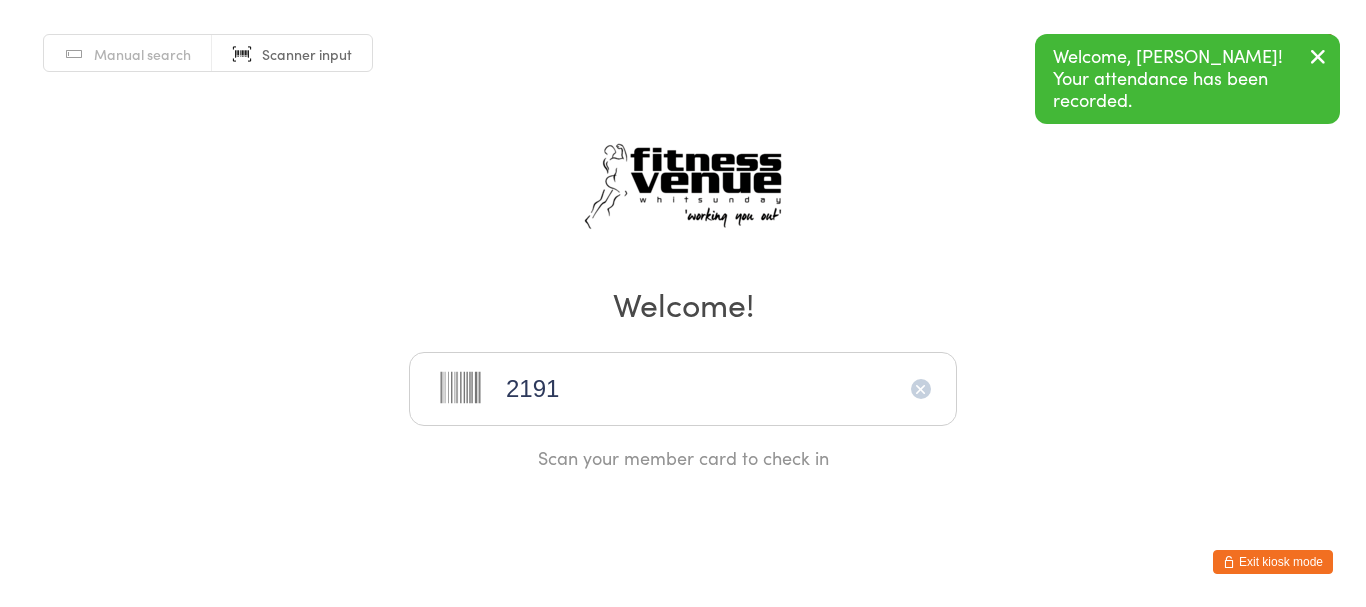 type on "21911" 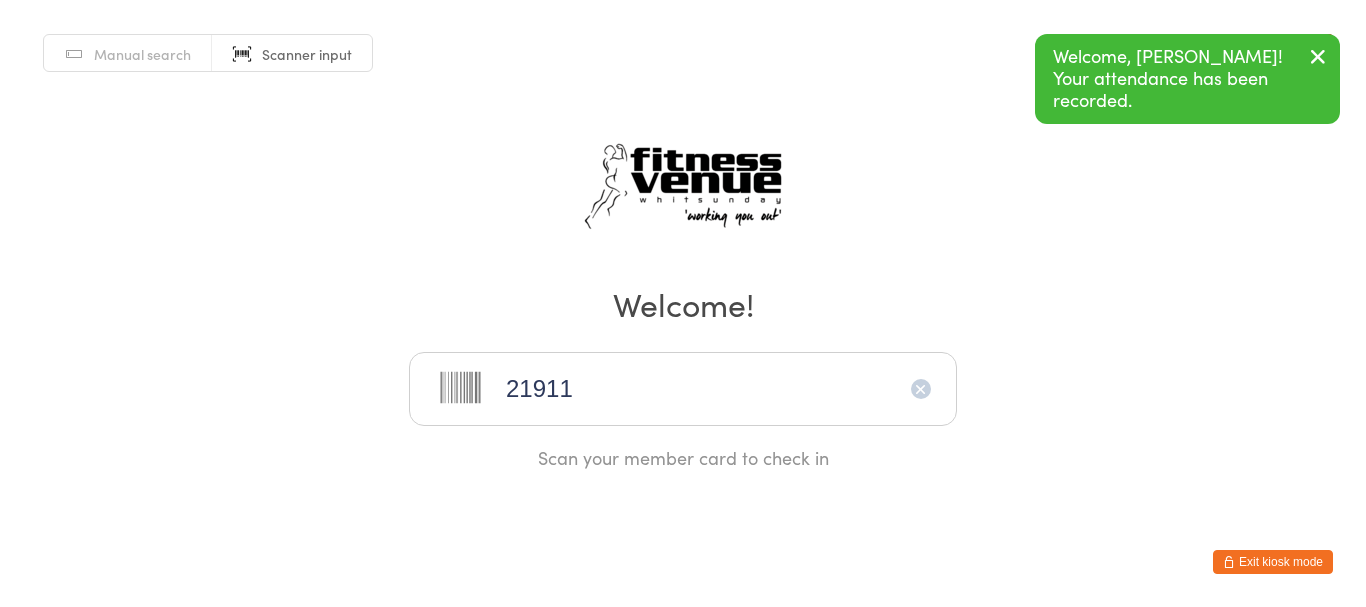 type 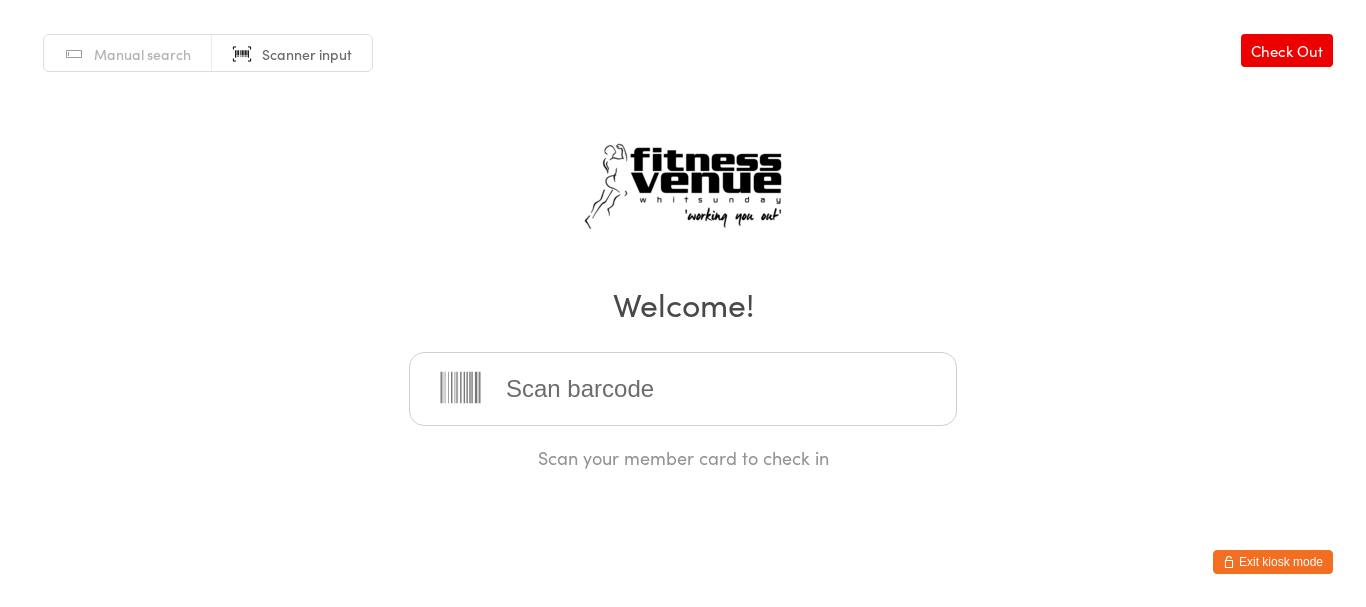 click on "Exit kiosk mode" at bounding box center (1273, 562) 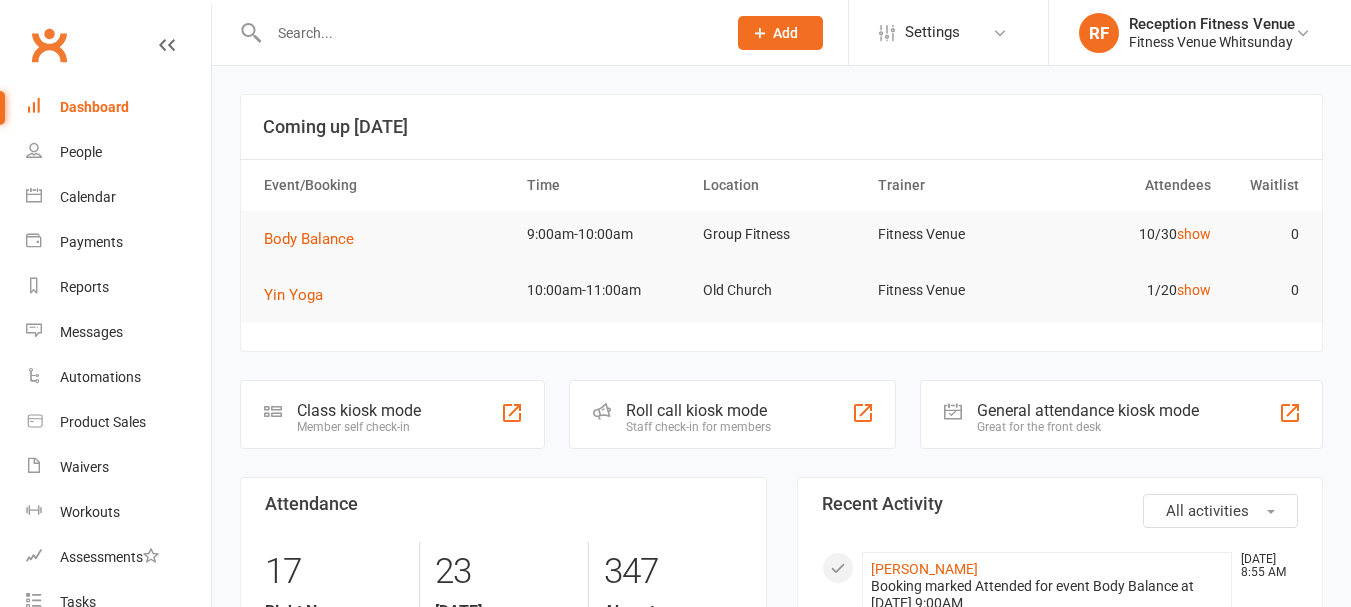 scroll, scrollTop: 0, scrollLeft: 0, axis: both 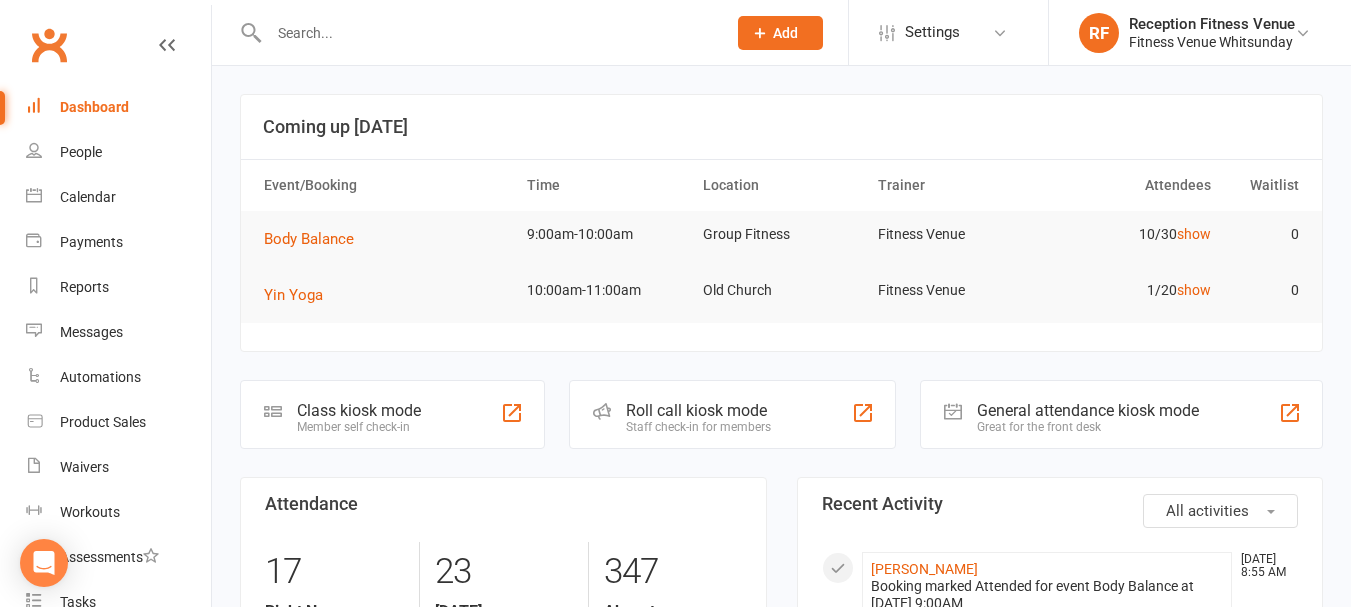 click at bounding box center (487, 33) 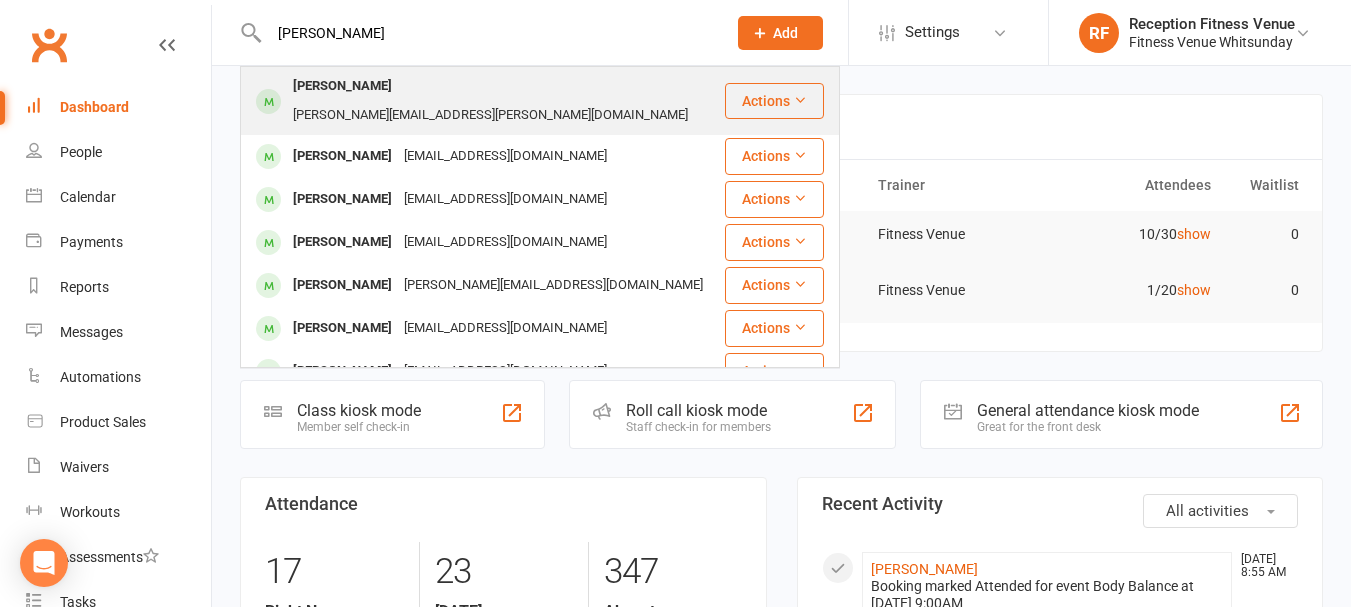 type on "melissa" 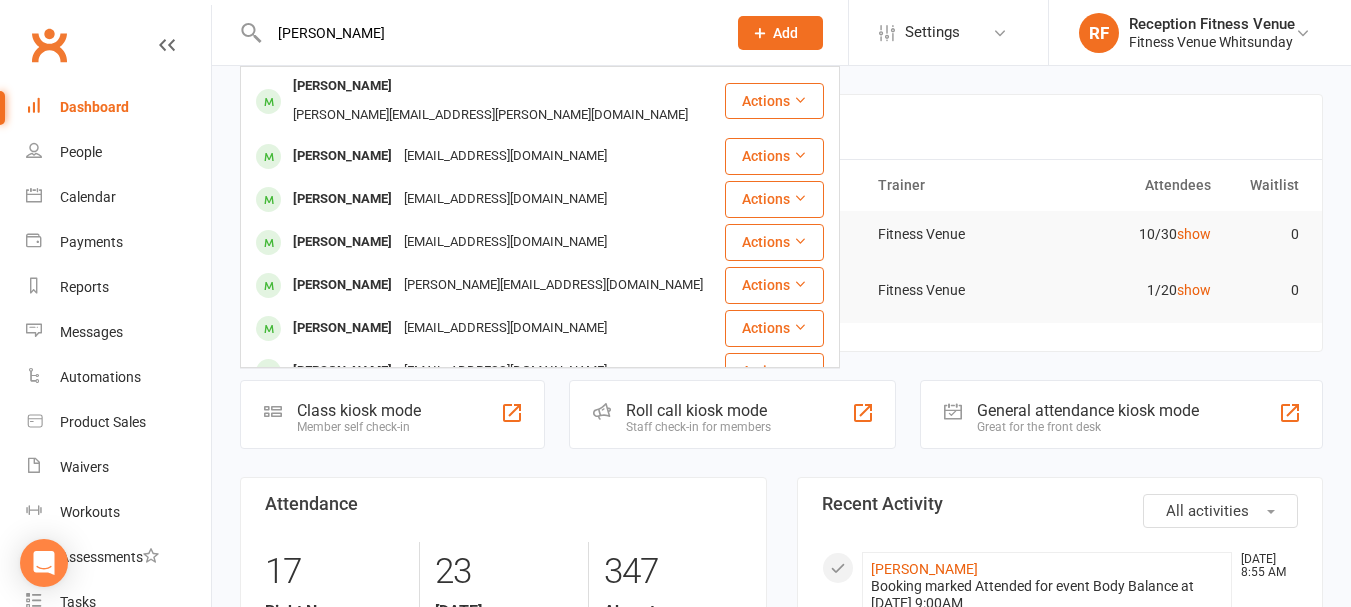 click on "Melissa.broehl@gmail.com" at bounding box center [490, 115] 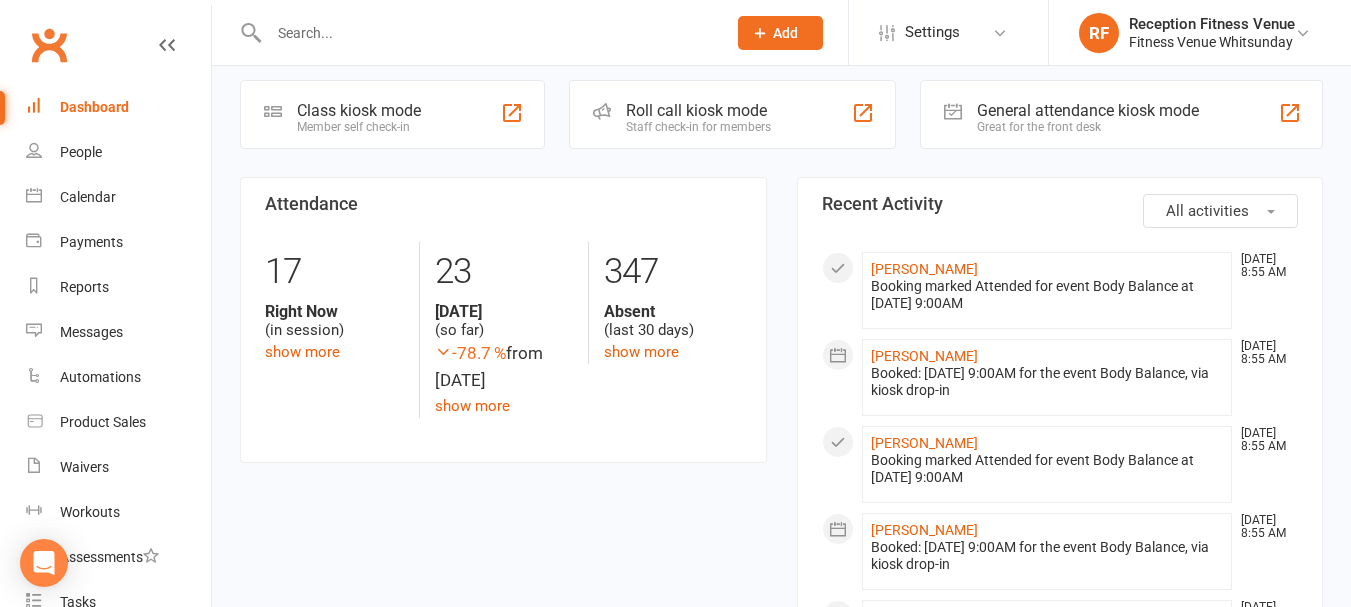 scroll, scrollTop: 0, scrollLeft: 0, axis: both 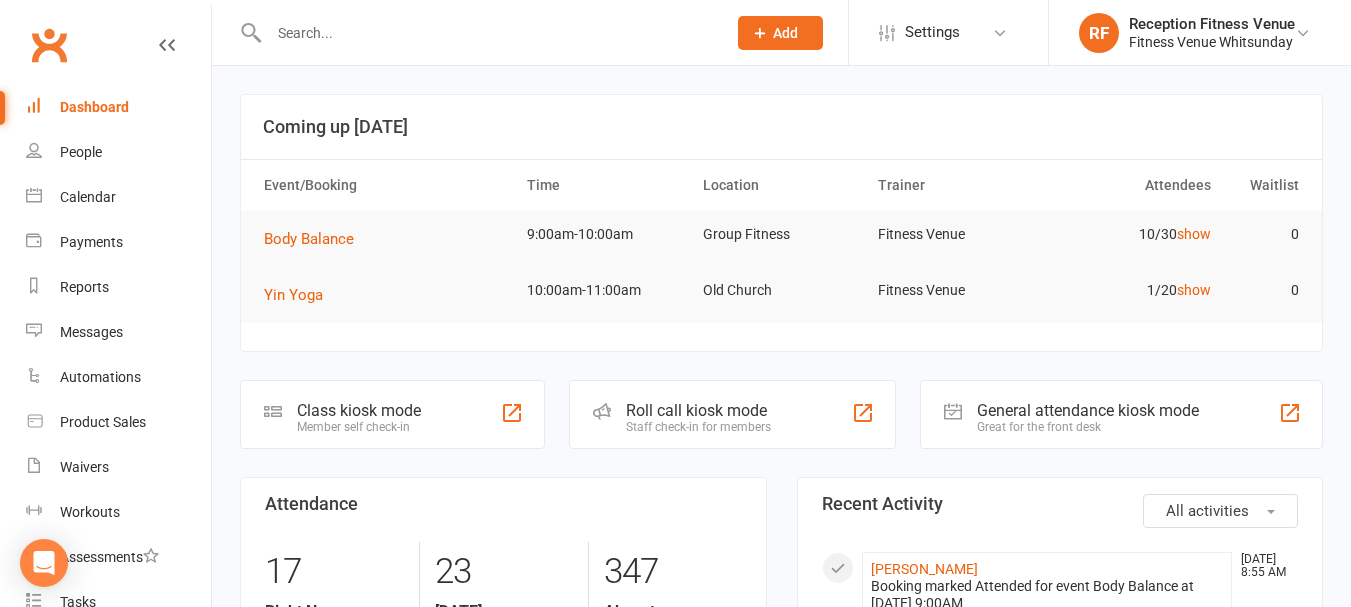 click at bounding box center [476, 32] 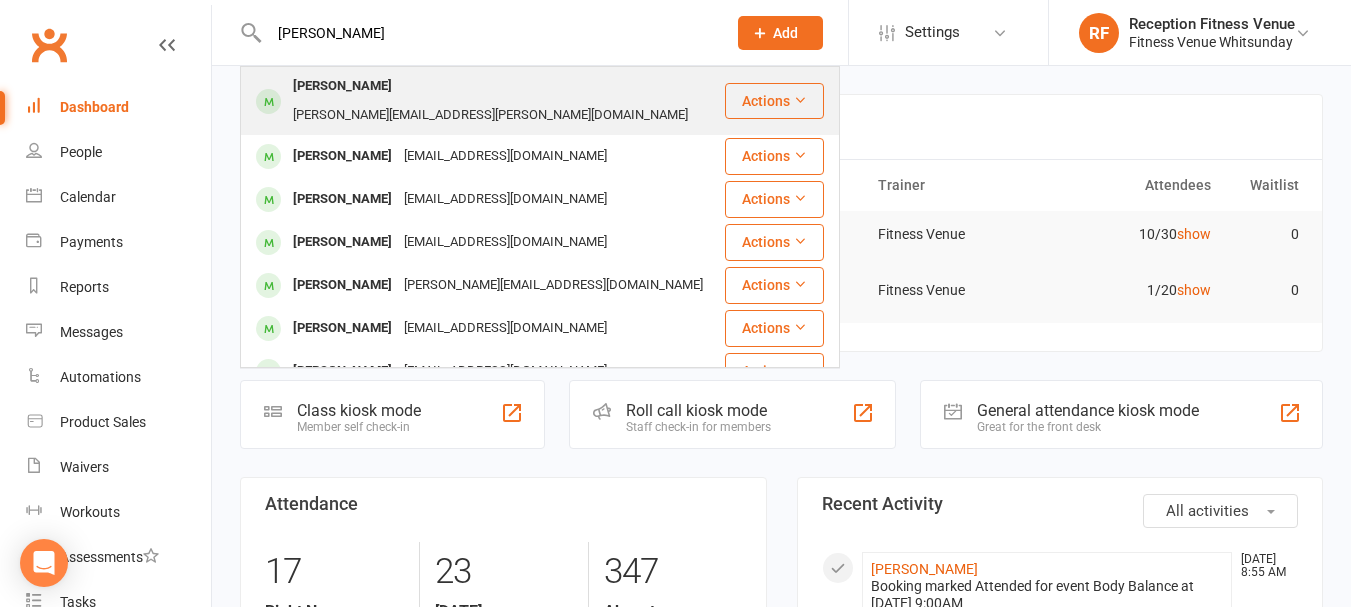 type on "melissa" 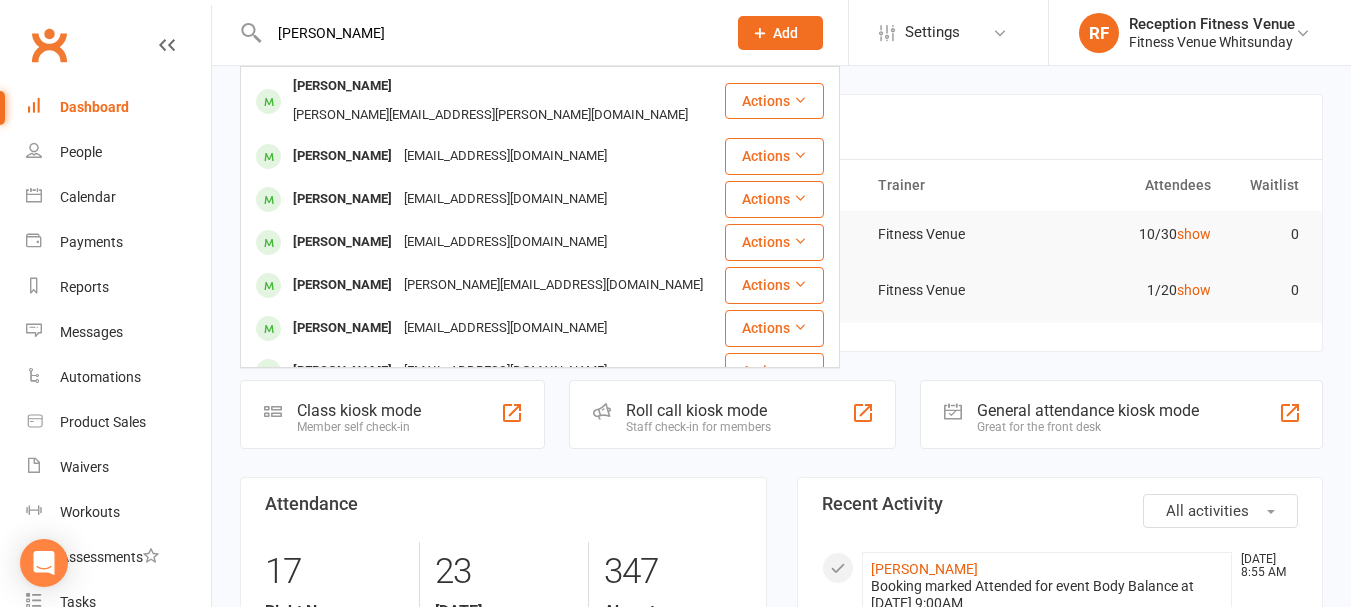 click on "[PERSON_NAME]" at bounding box center [342, 86] 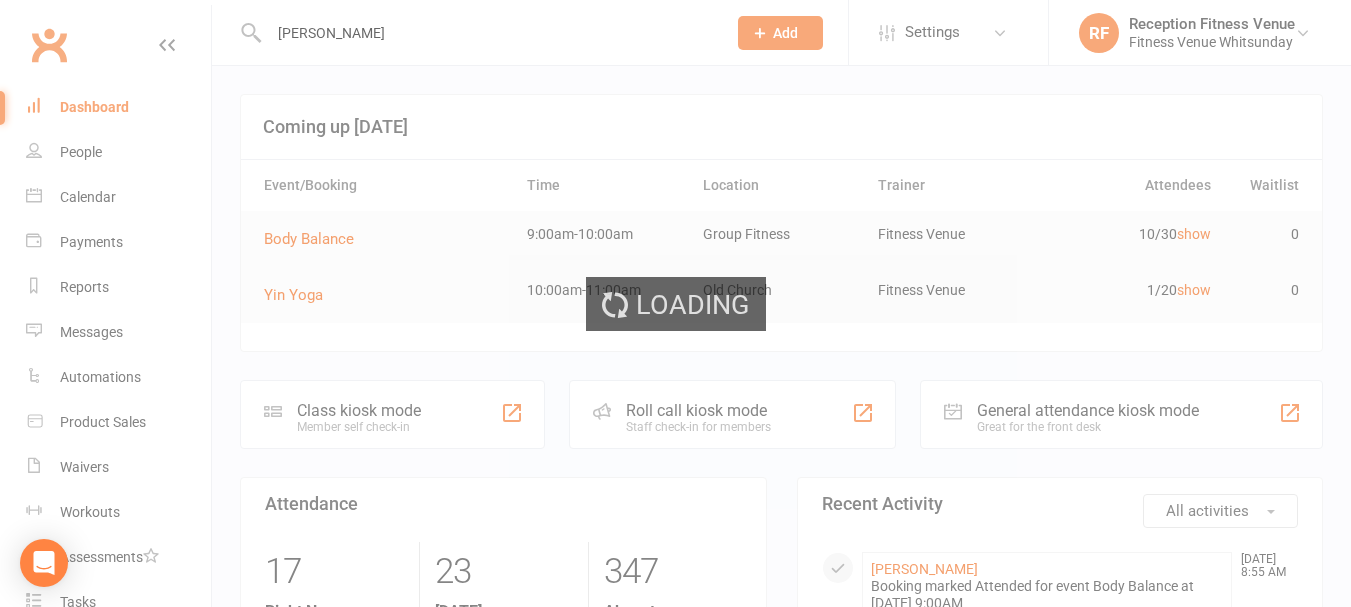 type 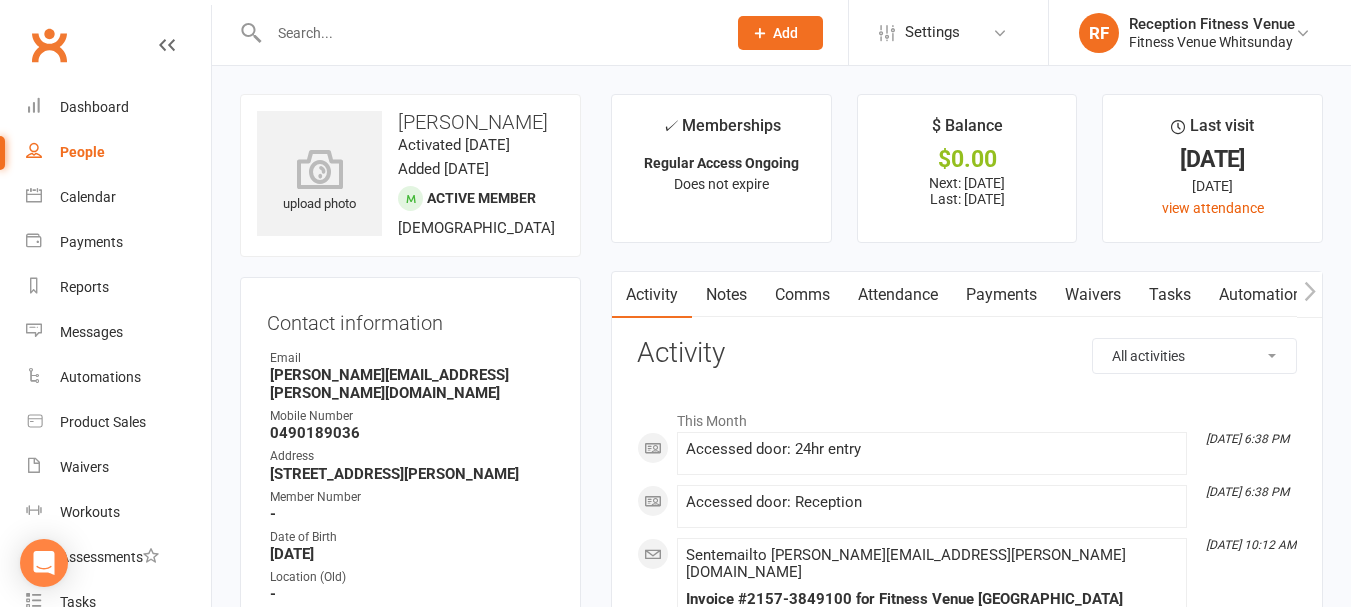 click on "Payments" at bounding box center [1001, 295] 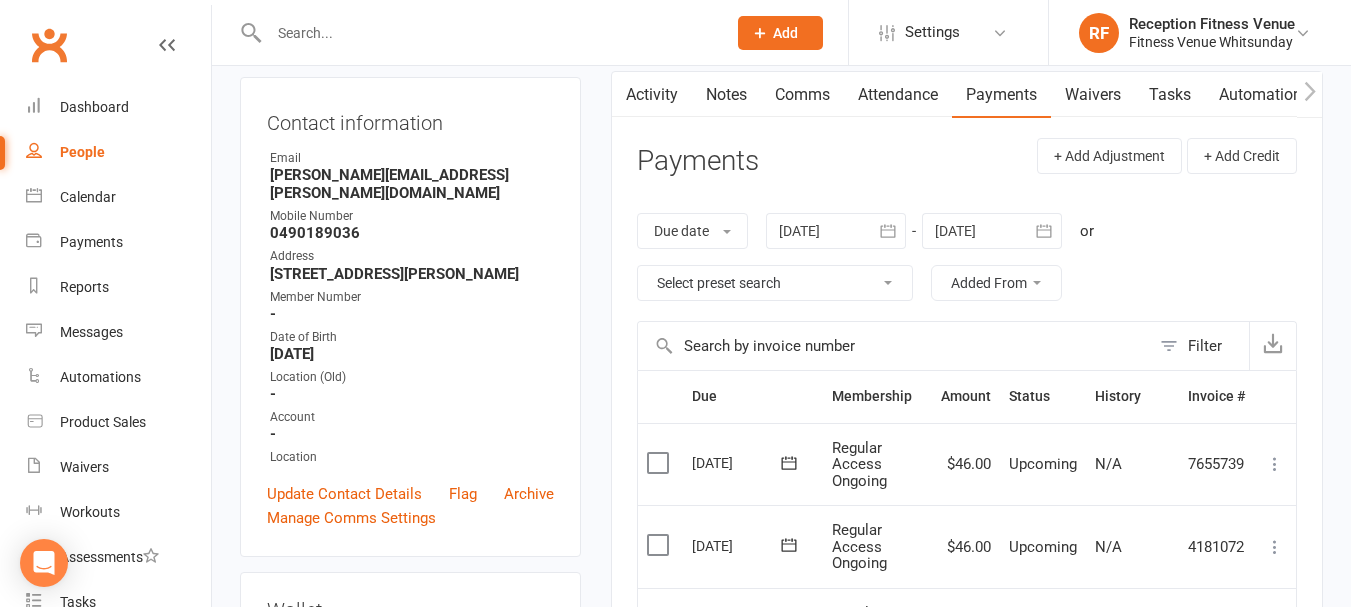 scroll, scrollTop: 0, scrollLeft: 0, axis: both 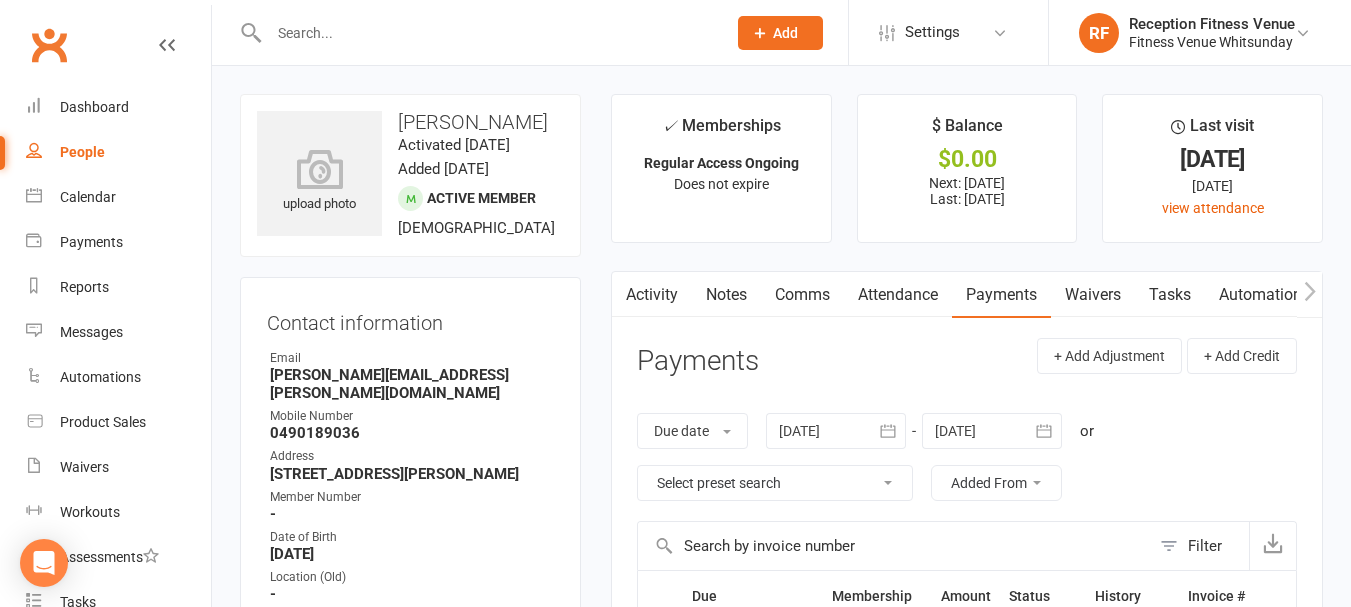 click on "Activity" at bounding box center [652, 295] 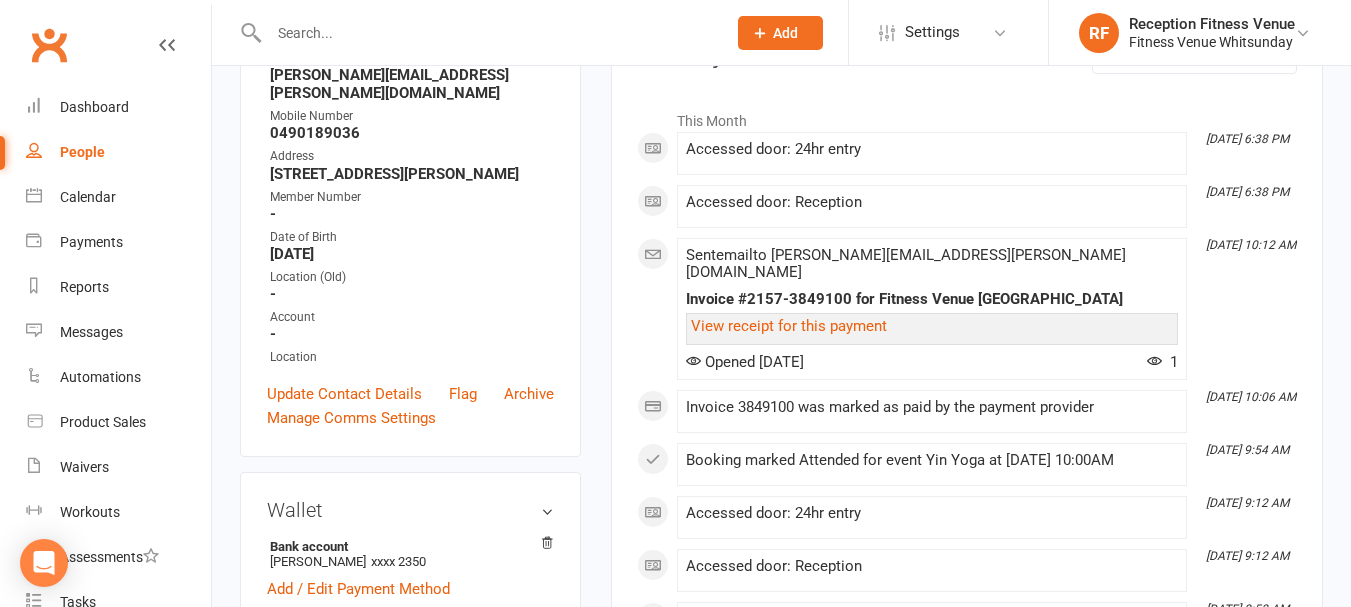 scroll, scrollTop: 0, scrollLeft: 0, axis: both 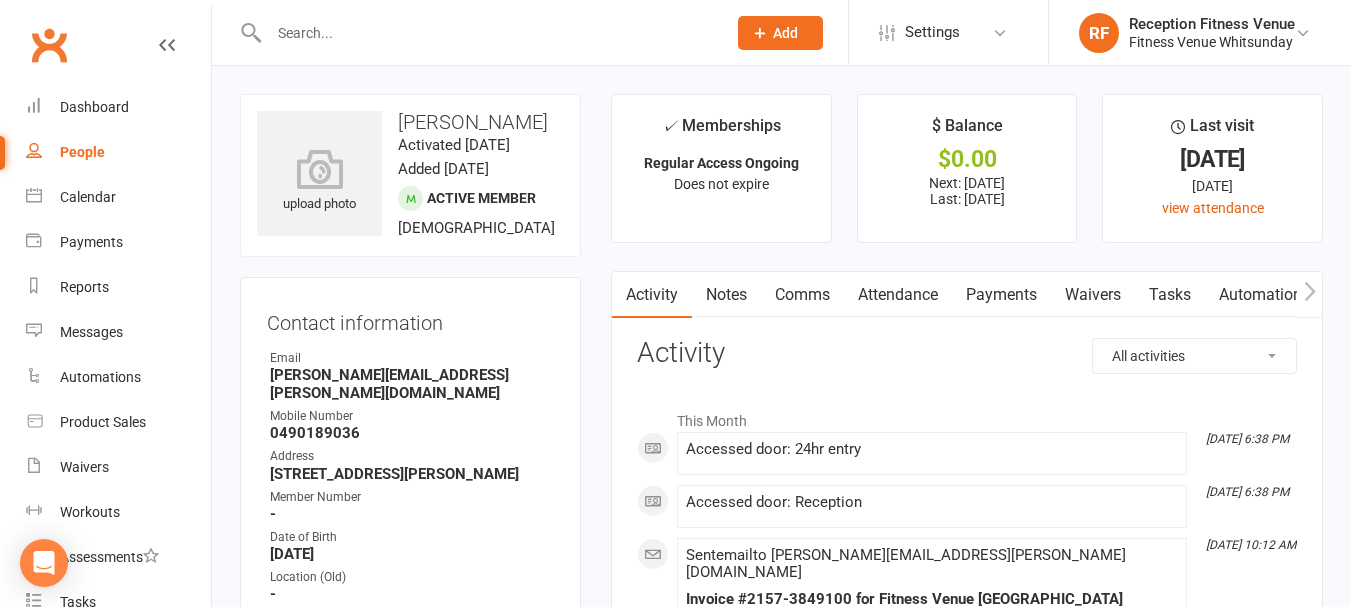 click on "Payments" at bounding box center [1001, 295] 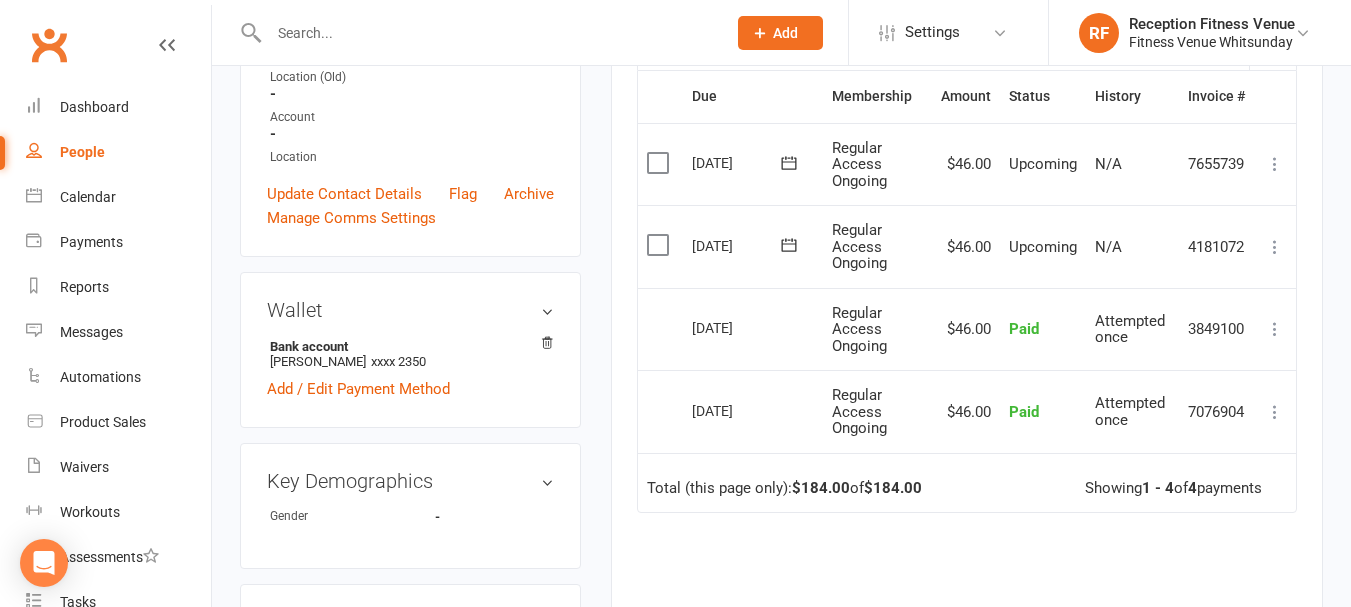 scroll, scrollTop: 0, scrollLeft: 0, axis: both 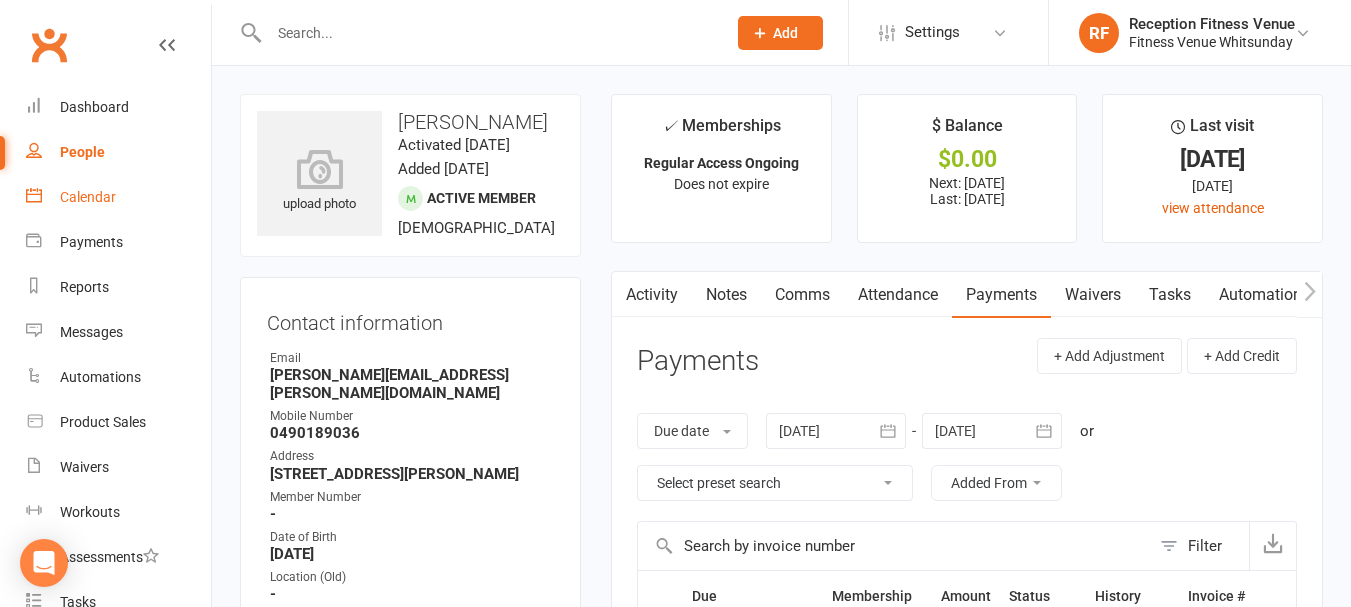 click on "Calendar" at bounding box center [88, 197] 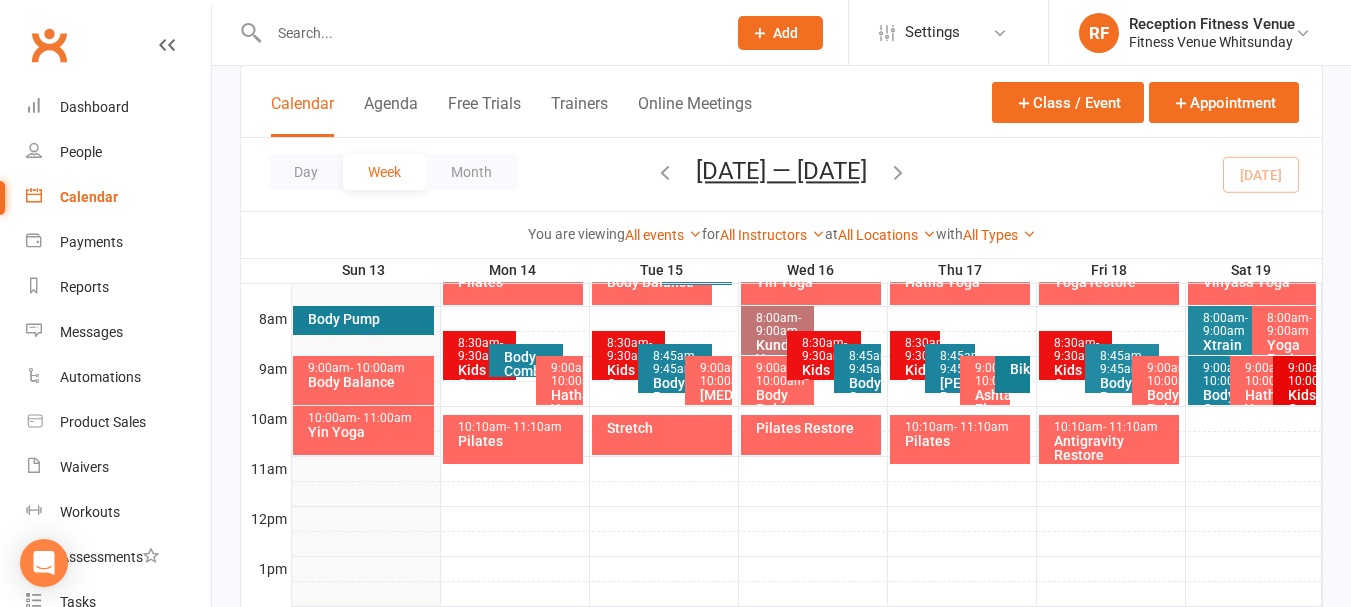 scroll, scrollTop: 400, scrollLeft: 0, axis: vertical 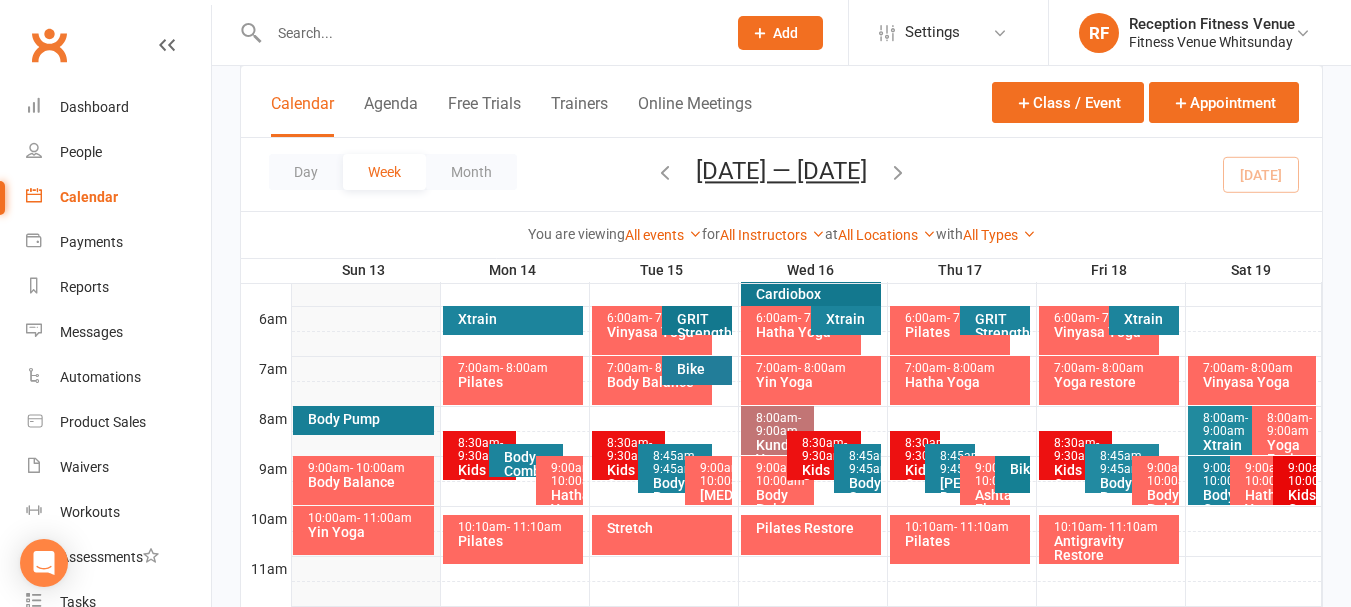 click on "Body Balance" at bounding box center [368, 482] 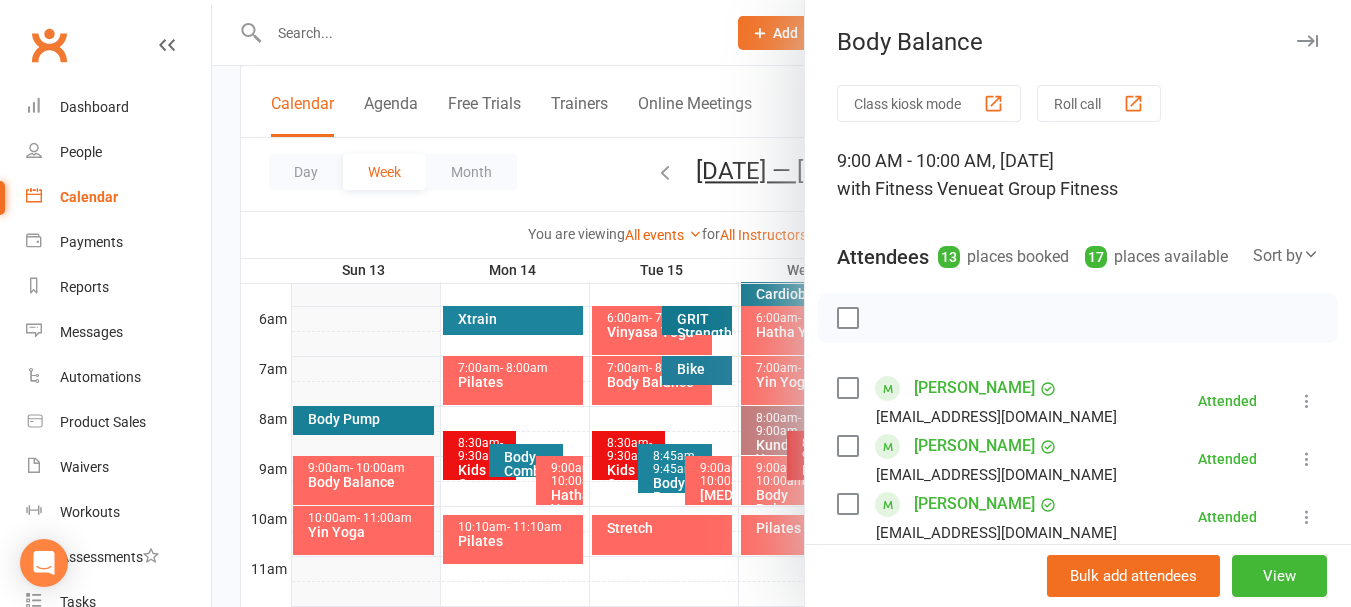 scroll, scrollTop: 0, scrollLeft: 0, axis: both 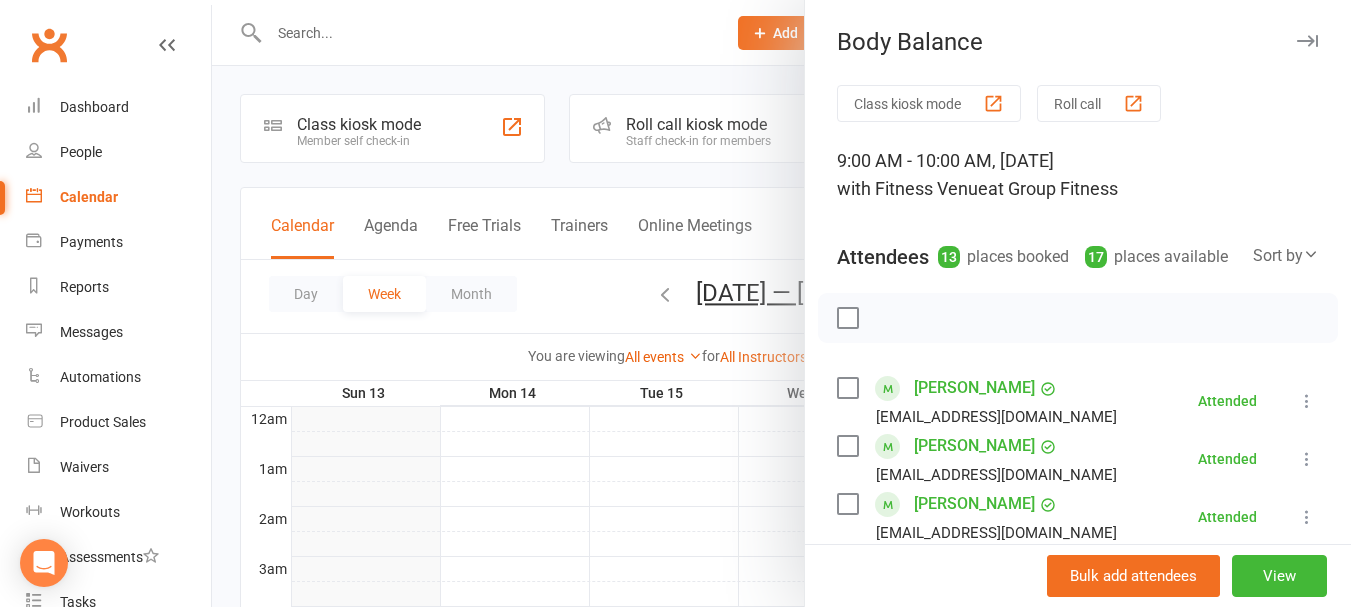 click on "Class kiosk mode" at bounding box center (929, 103) 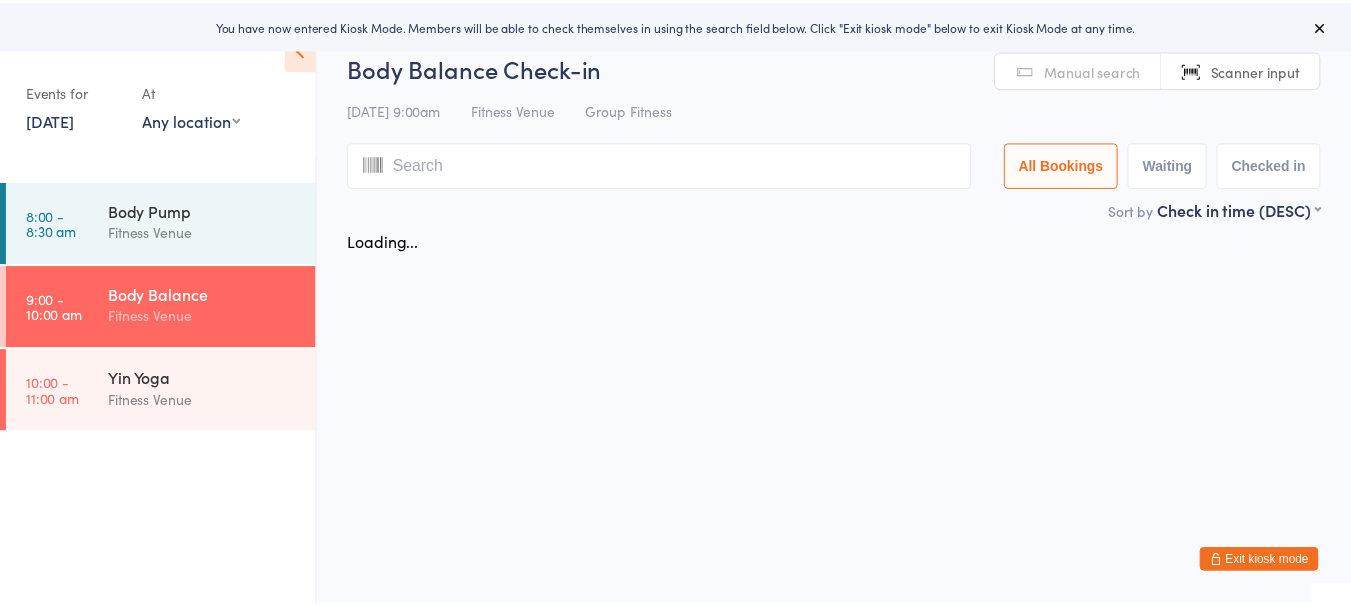 scroll, scrollTop: 0, scrollLeft: 0, axis: both 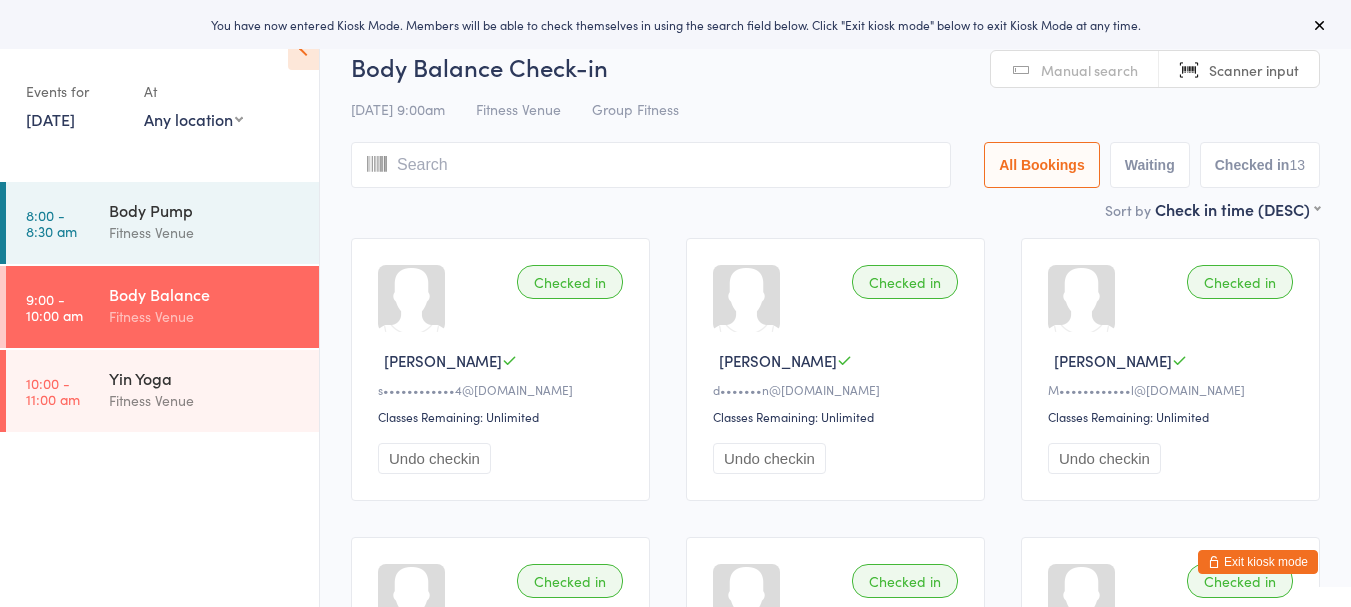 click on "Manual search" at bounding box center [1089, 70] 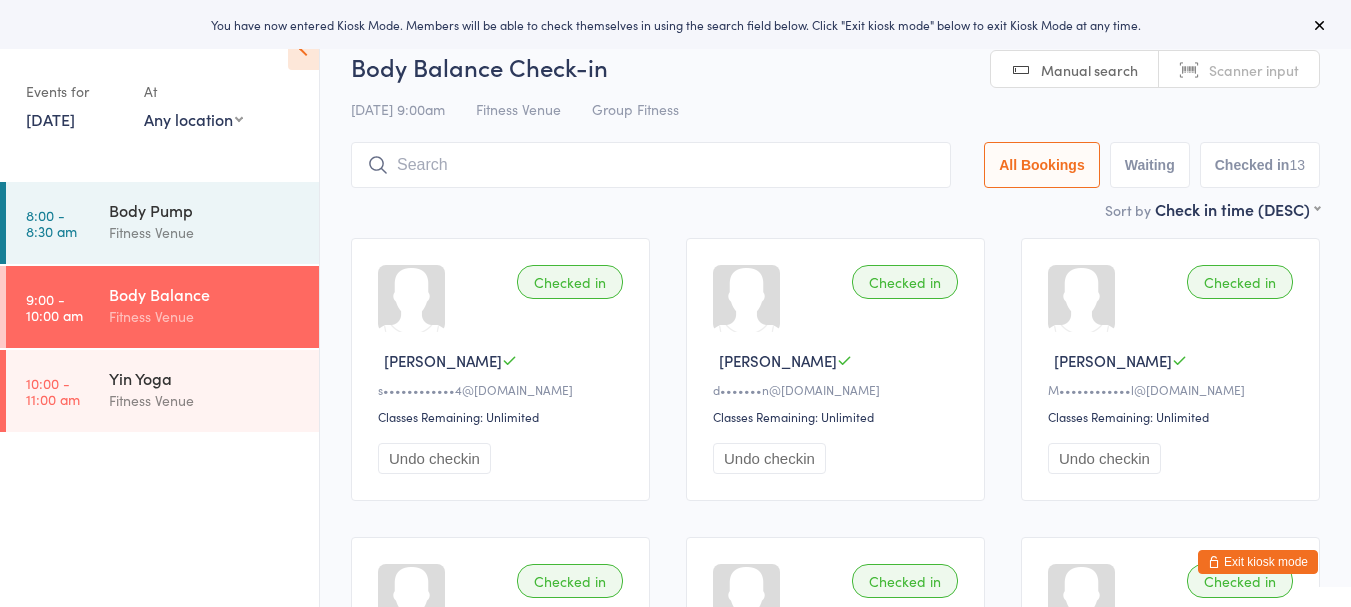 click at bounding box center [651, 165] 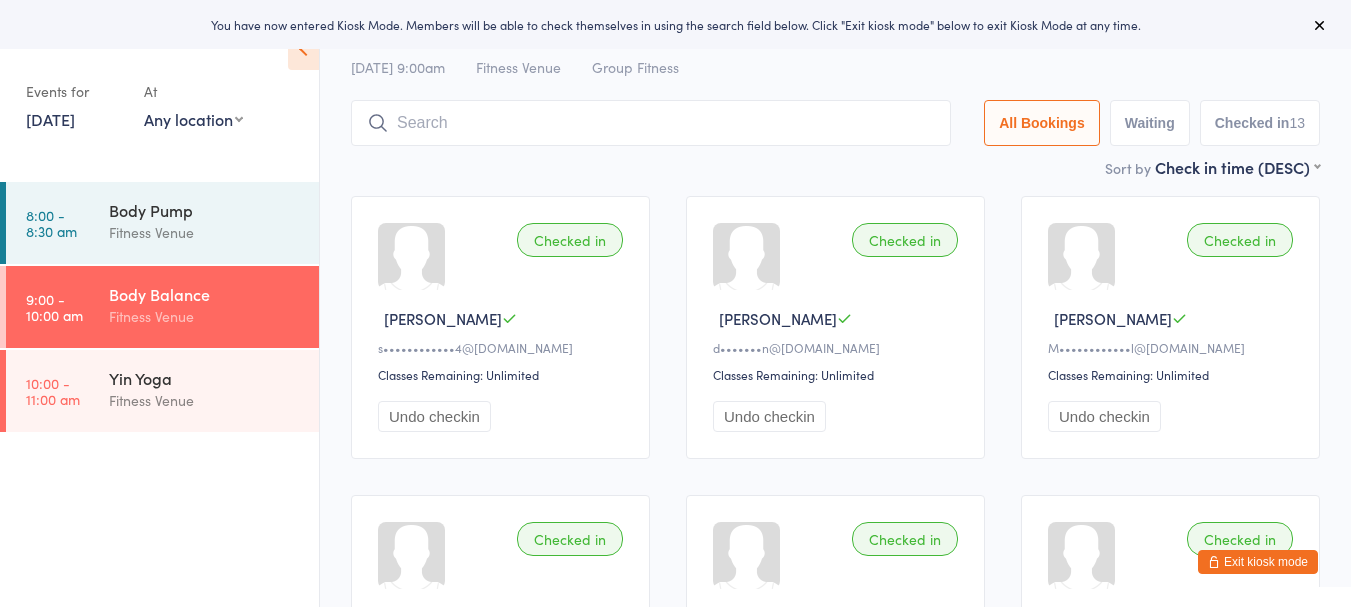 scroll, scrollTop: 119, scrollLeft: 0, axis: vertical 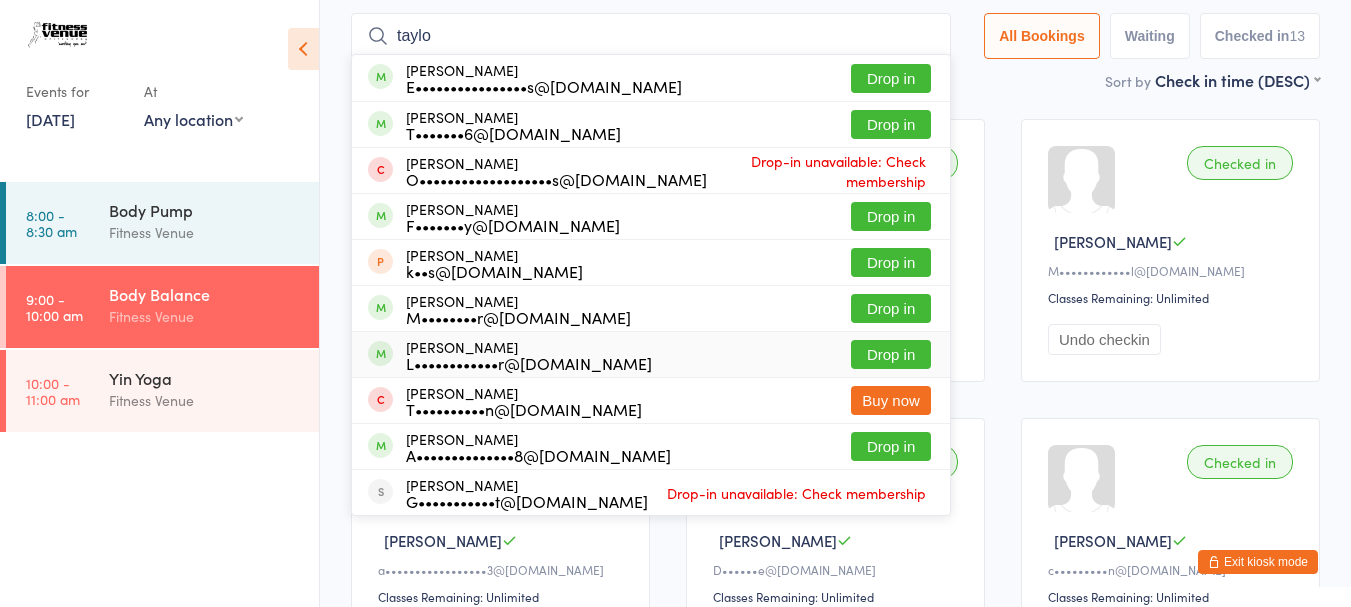 type on "taylo" 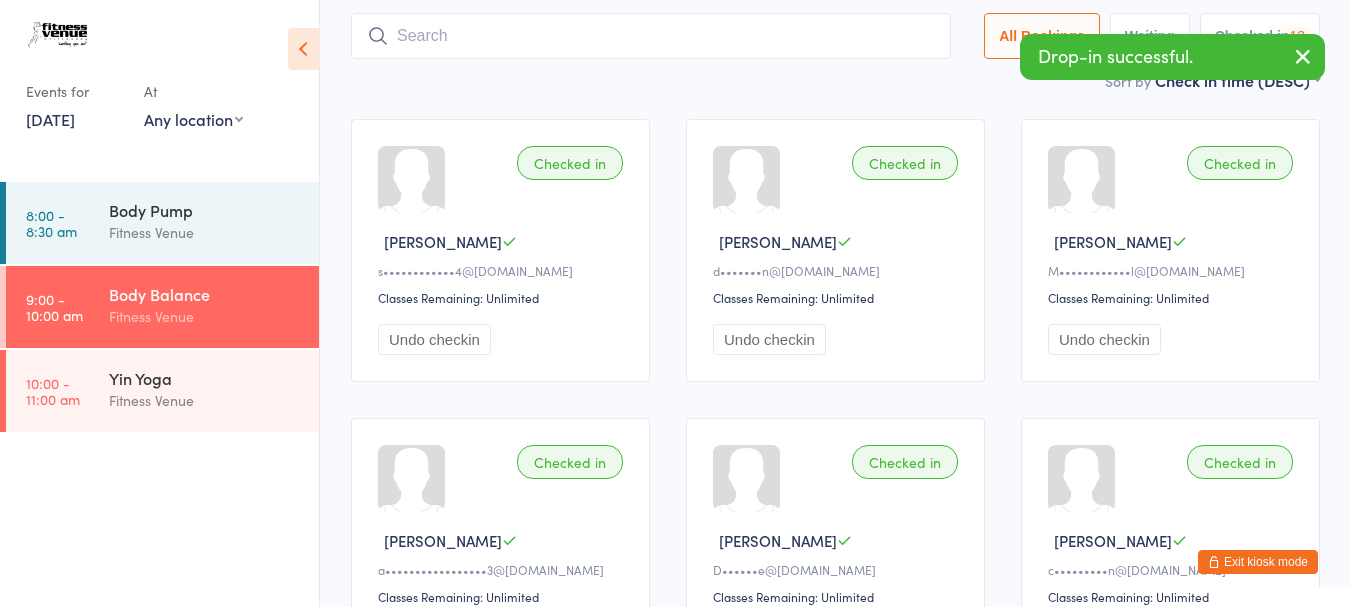 scroll, scrollTop: 0, scrollLeft: 0, axis: both 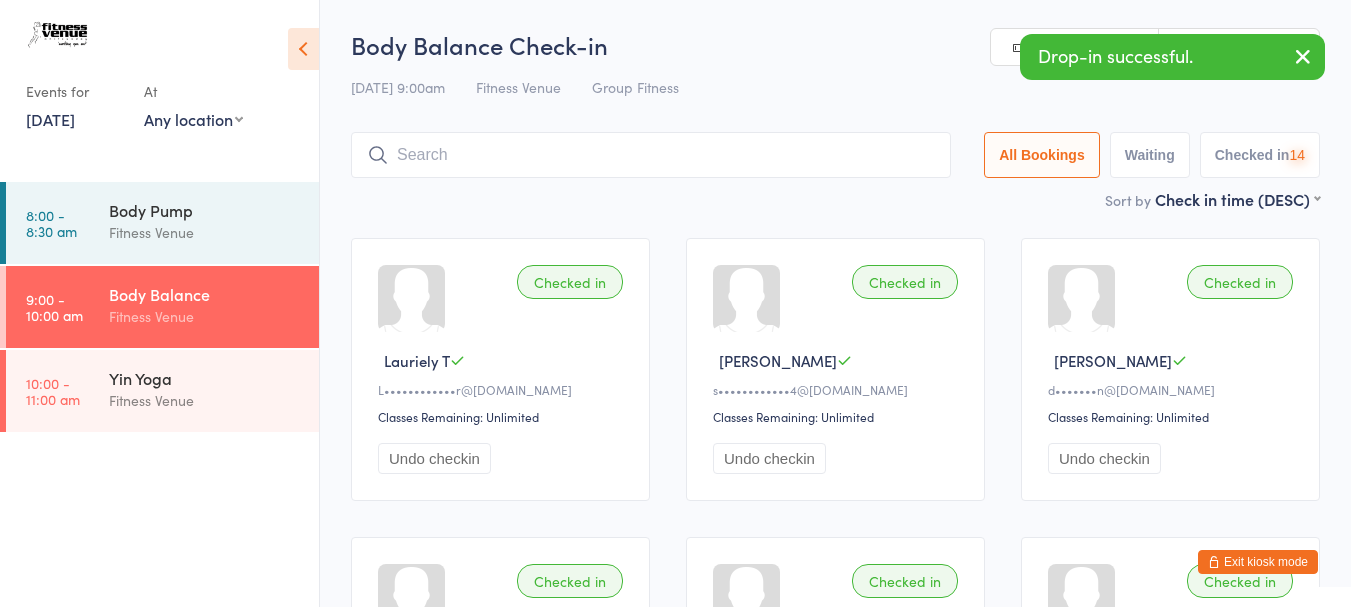 click at bounding box center [651, 155] 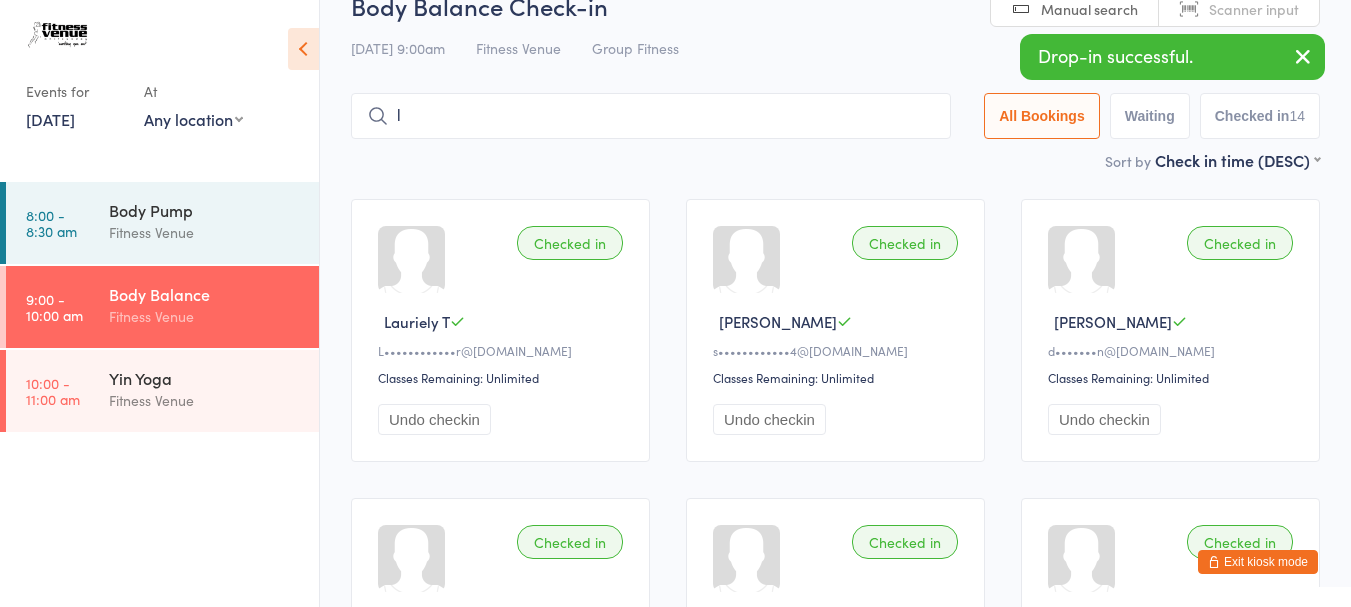 scroll, scrollTop: 73, scrollLeft: 0, axis: vertical 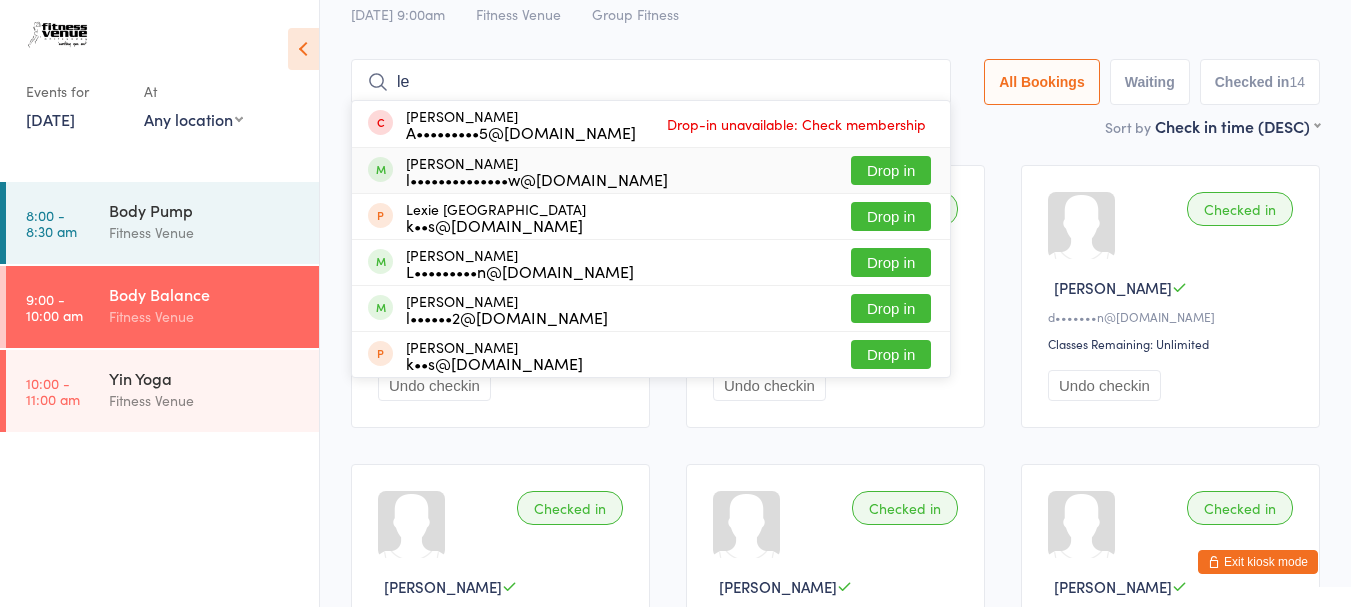 type on "l" 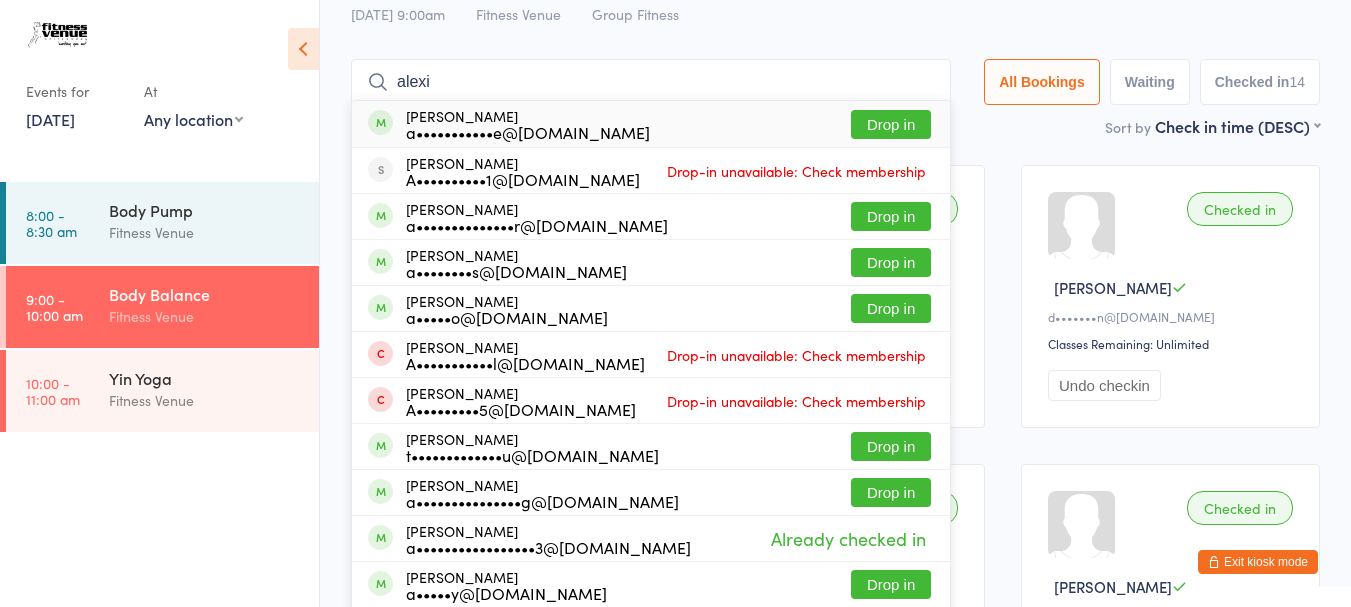 type on "alexi" 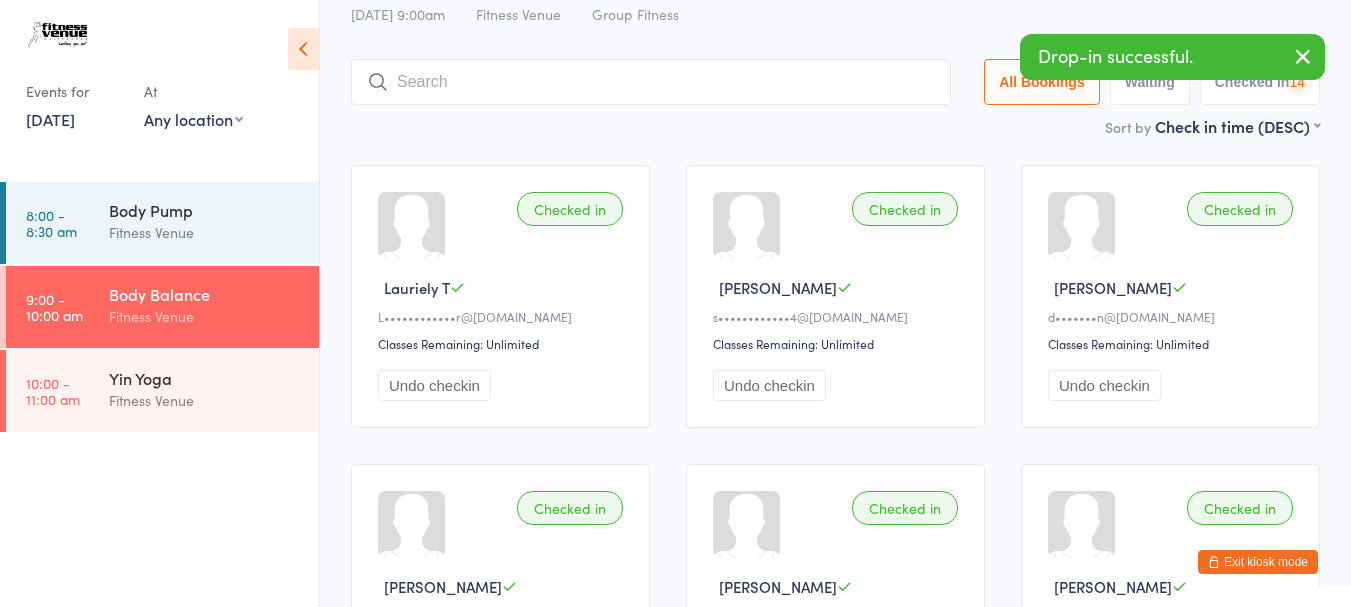 click on "Exit kiosk mode" at bounding box center [1258, 562] 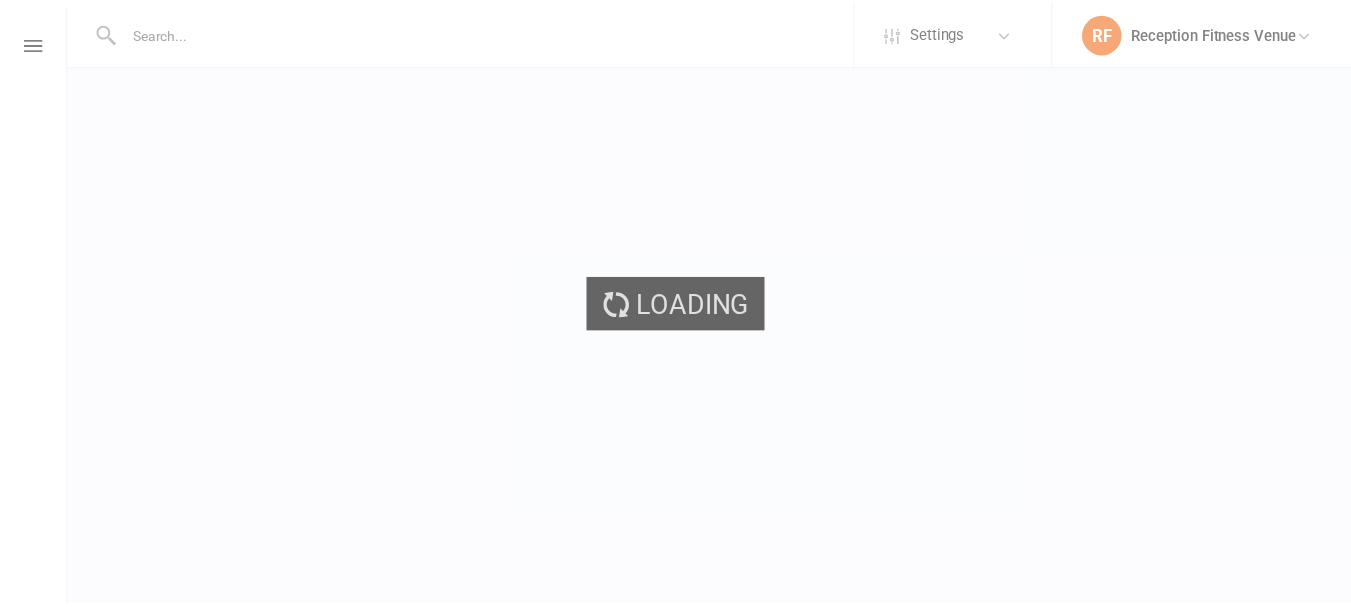 scroll, scrollTop: 0, scrollLeft: 0, axis: both 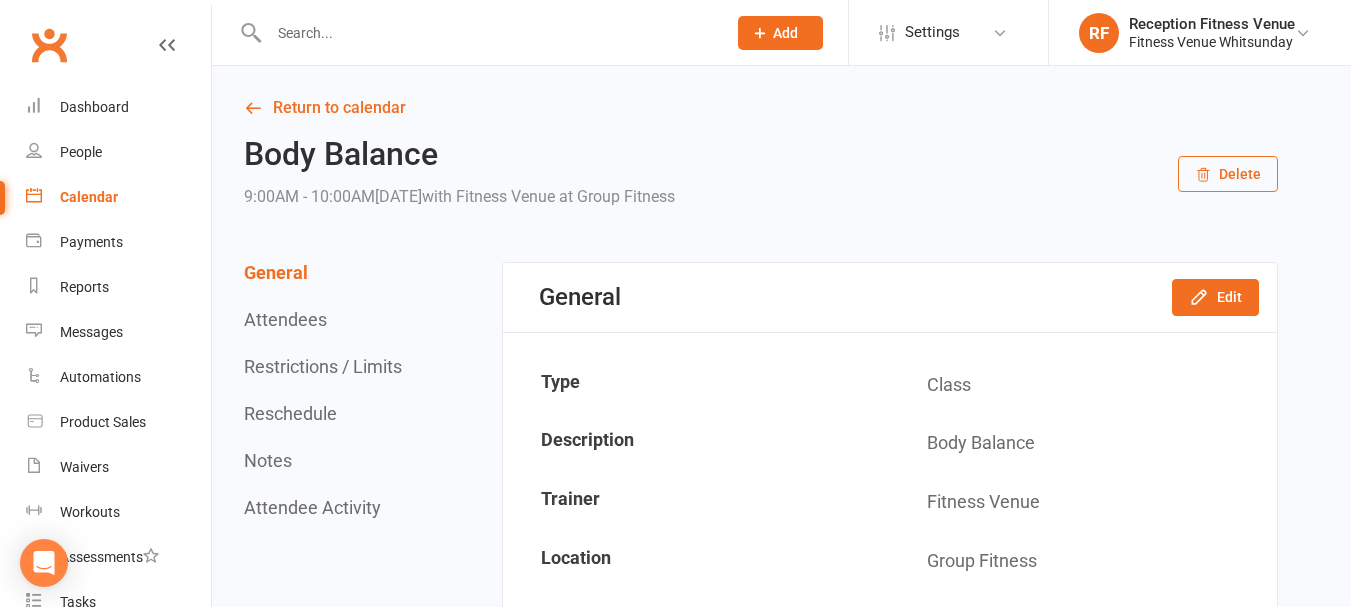 click at bounding box center (487, 33) 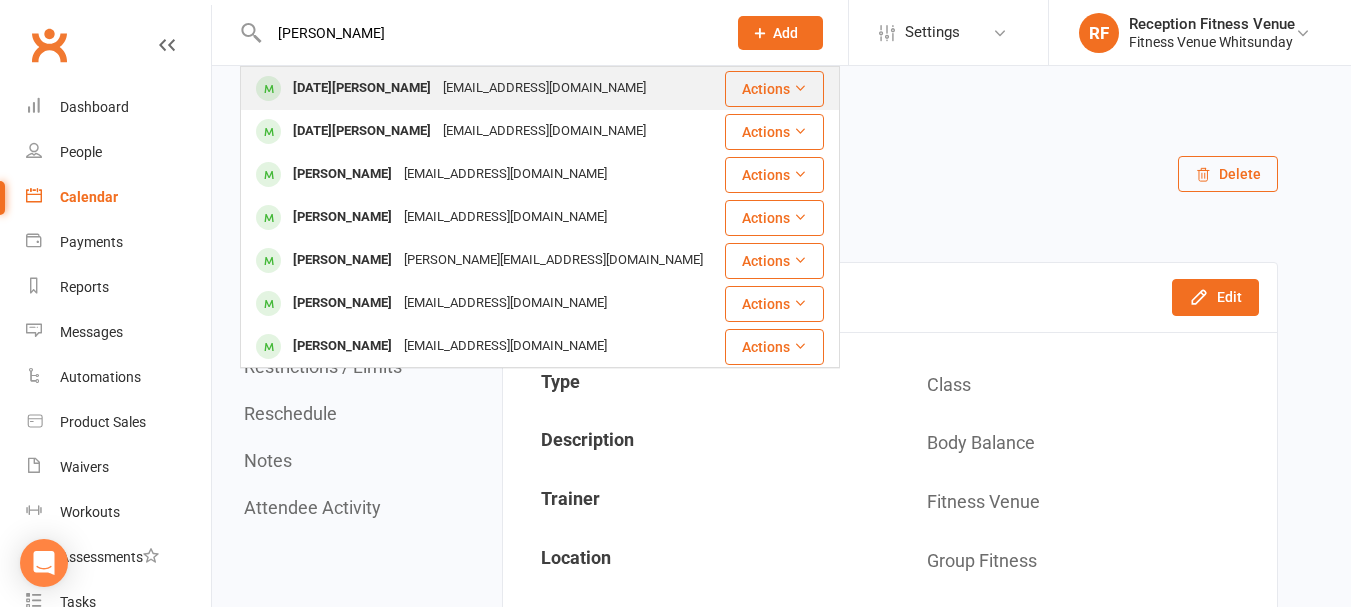 type on "[PERSON_NAME]" 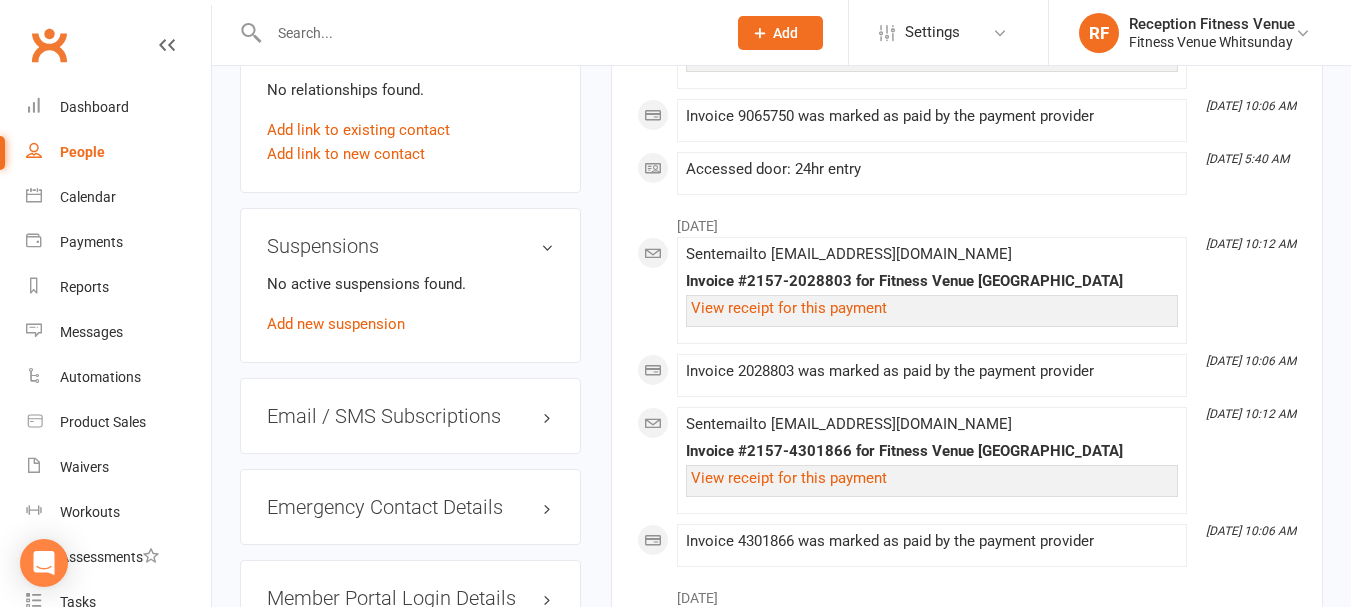 scroll, scrollTop: 1400, scrollLeft: 0, axis: vertical 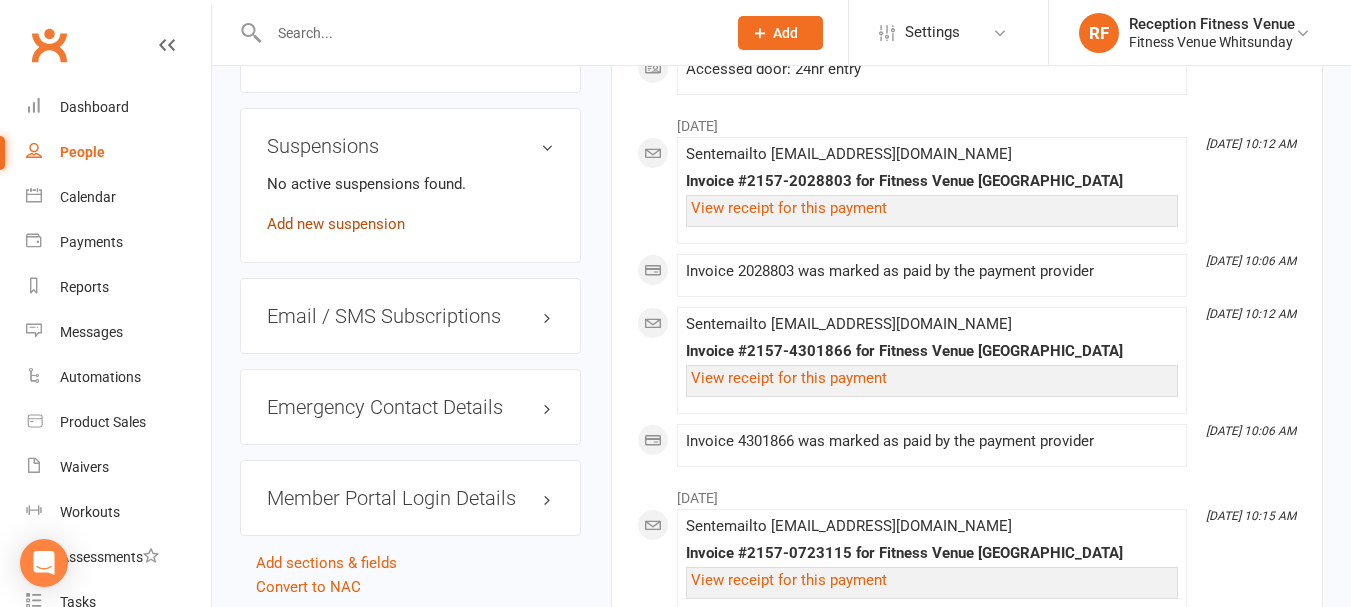 click on "Add new suspension" at bounding box center [336, 224] 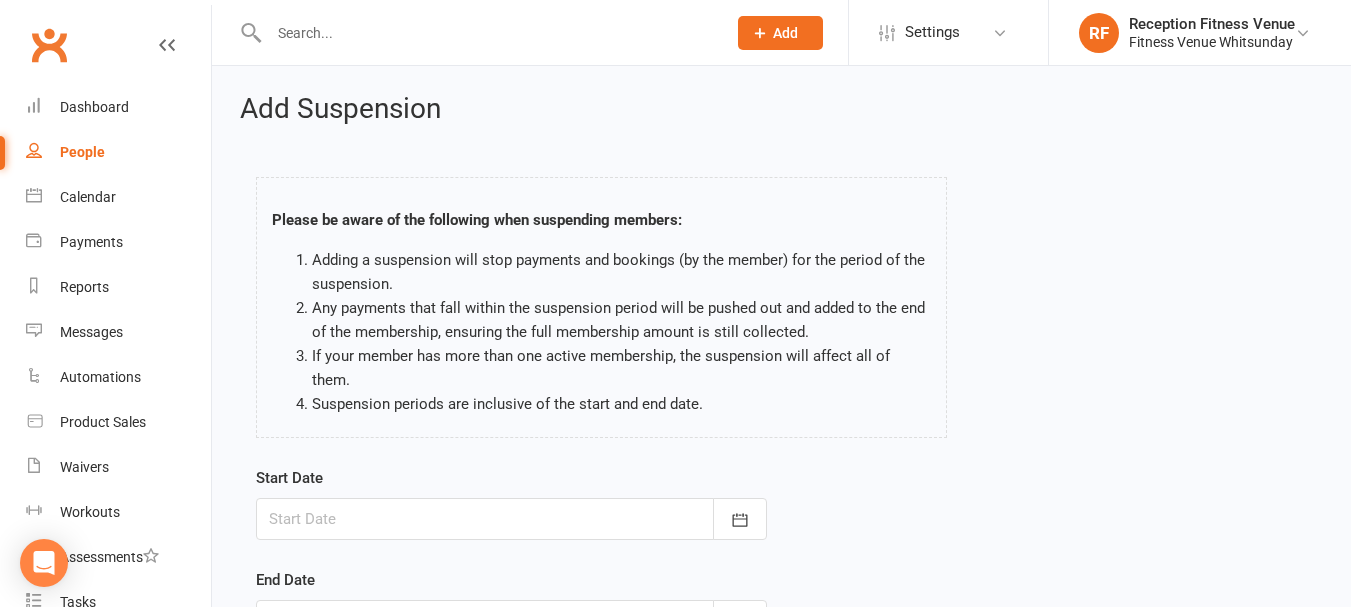 scroll, scrollTop: 296, scrollLeft: 0, axis: vertical 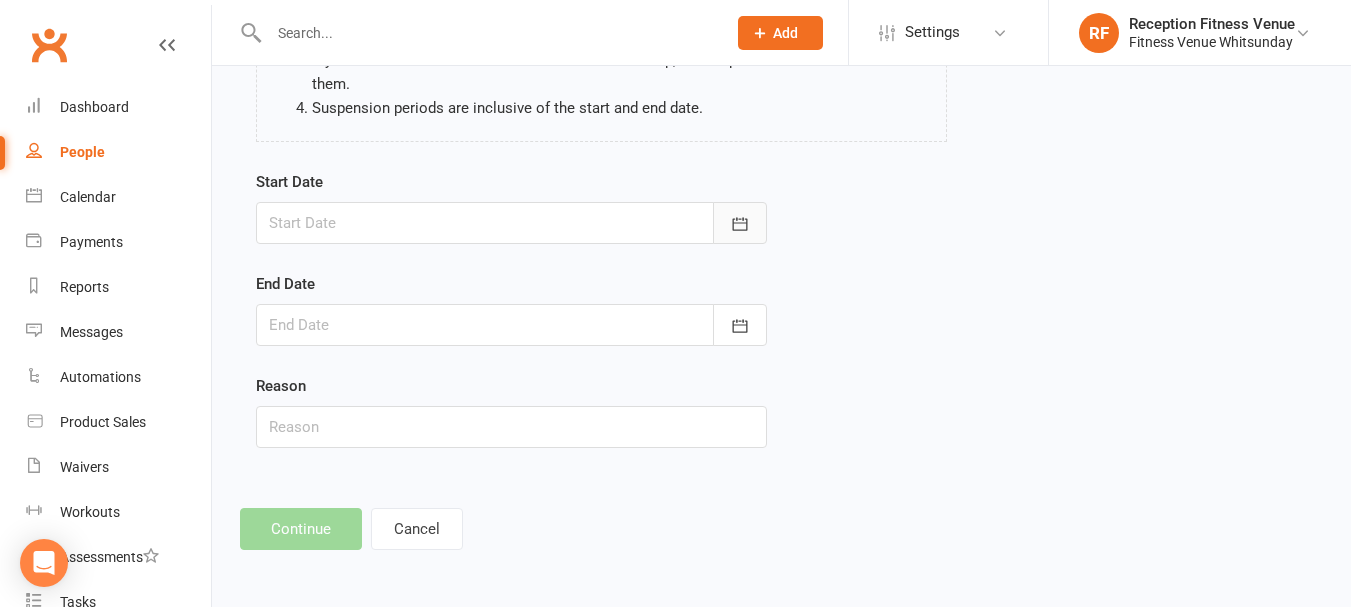 click at bounding box center [740, 223] 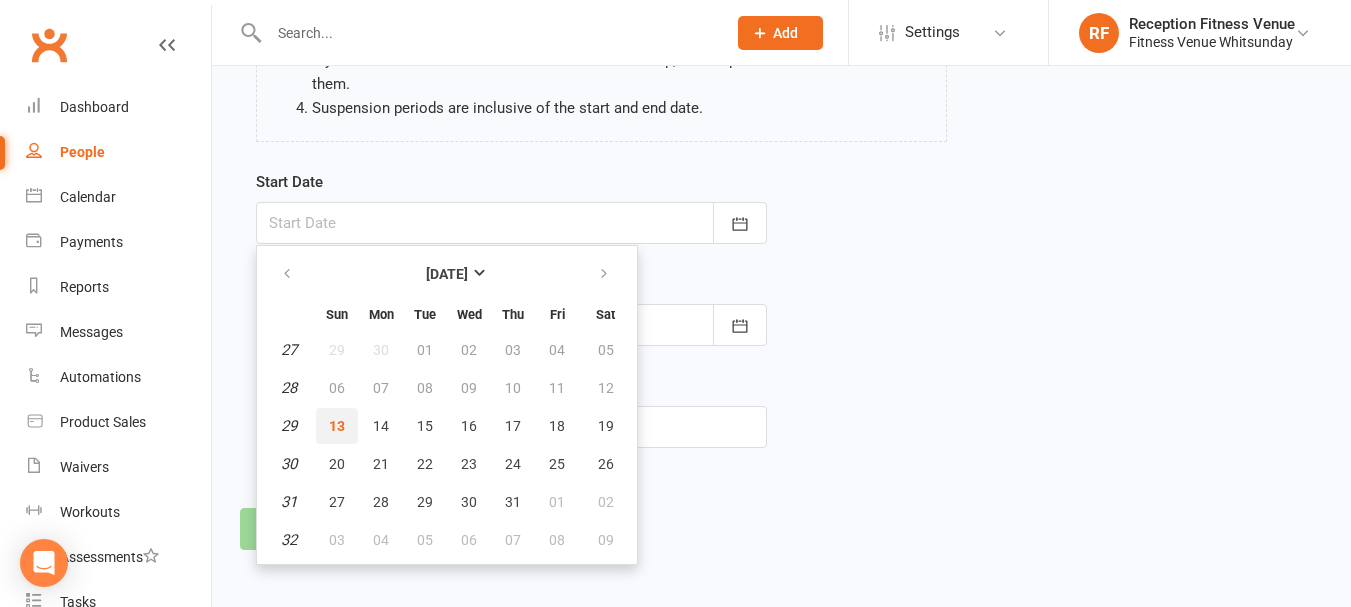 click on "13" at bounding box center (337, 426) 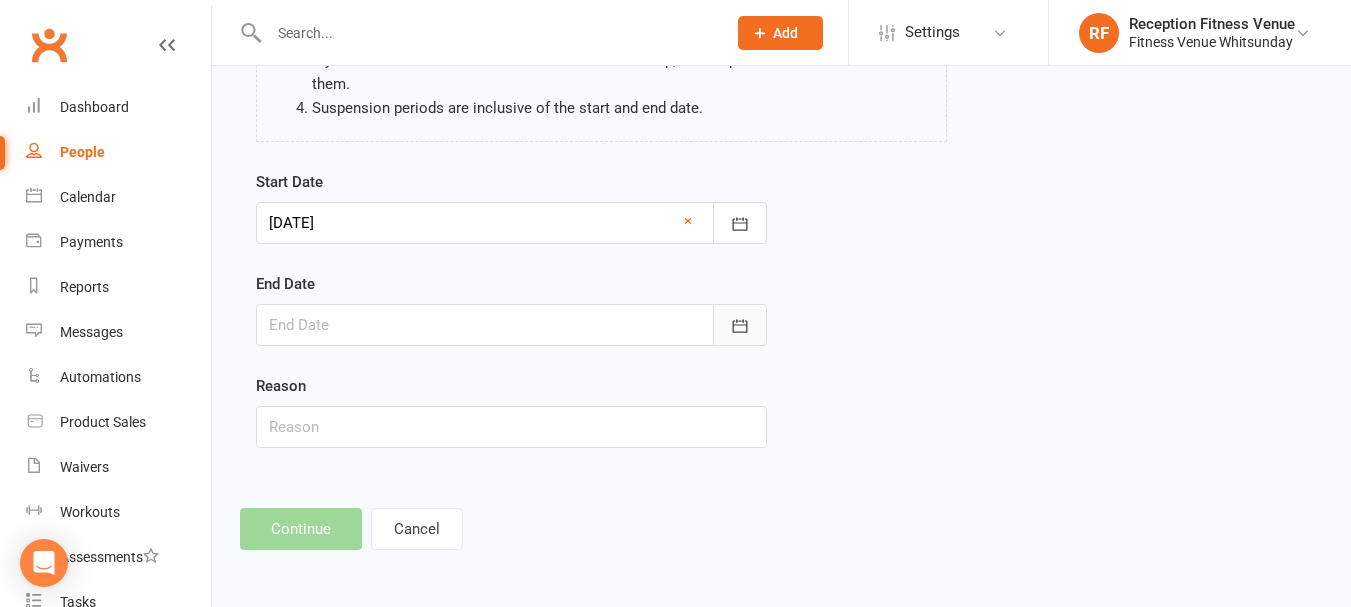 click 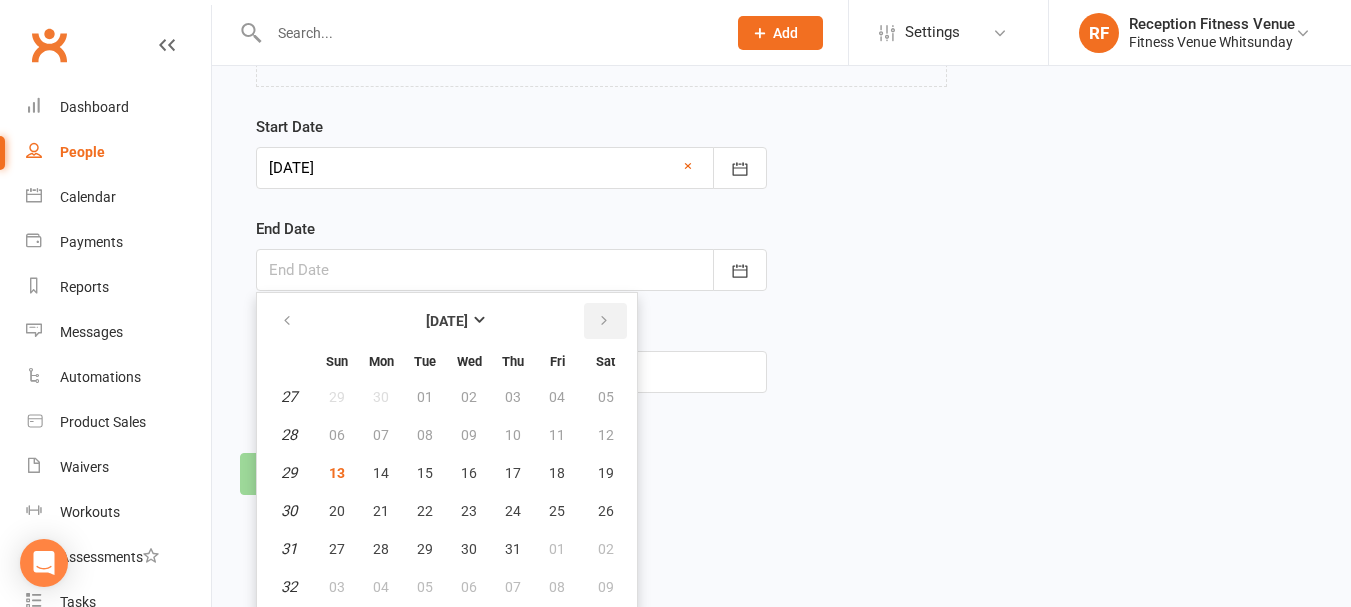 click at bounding box center [605, 321] 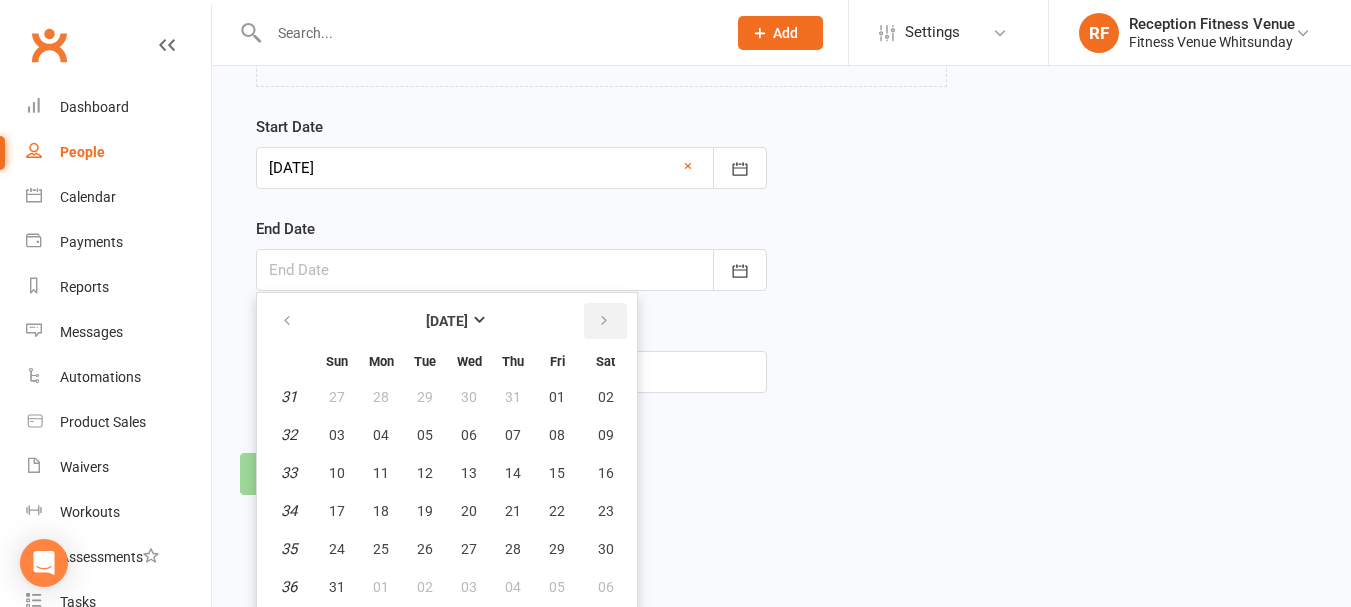 click at bounding box center [604, 321] 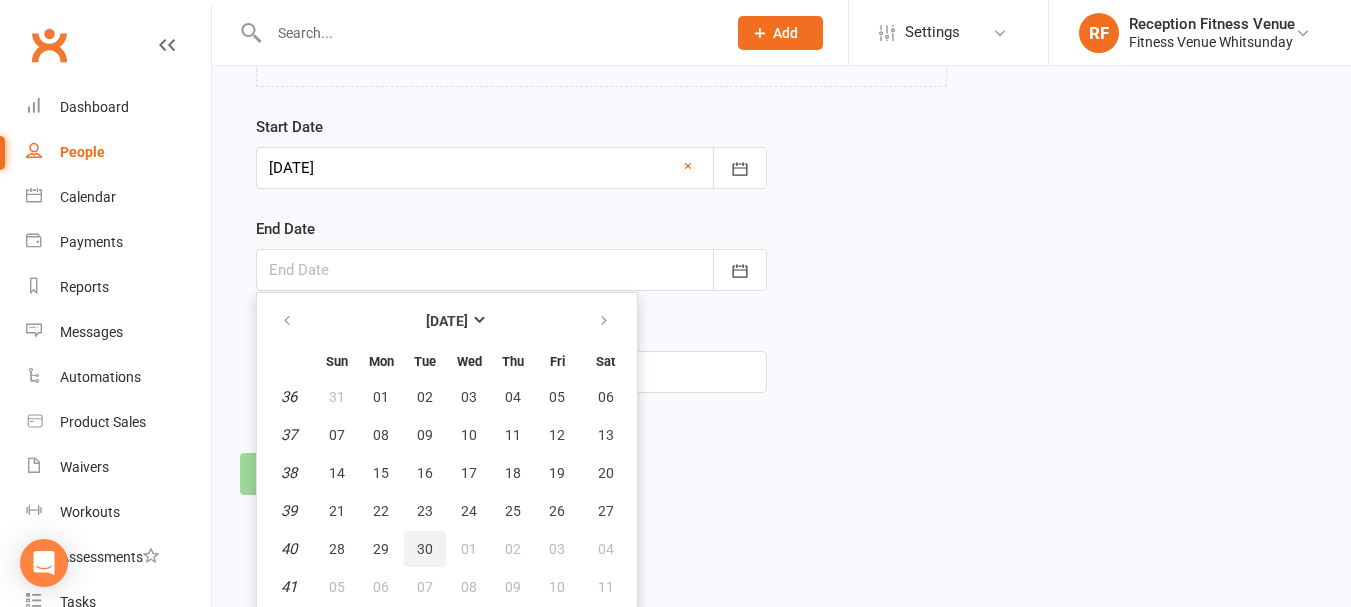 click on "30" at bounding box center (425, 549) 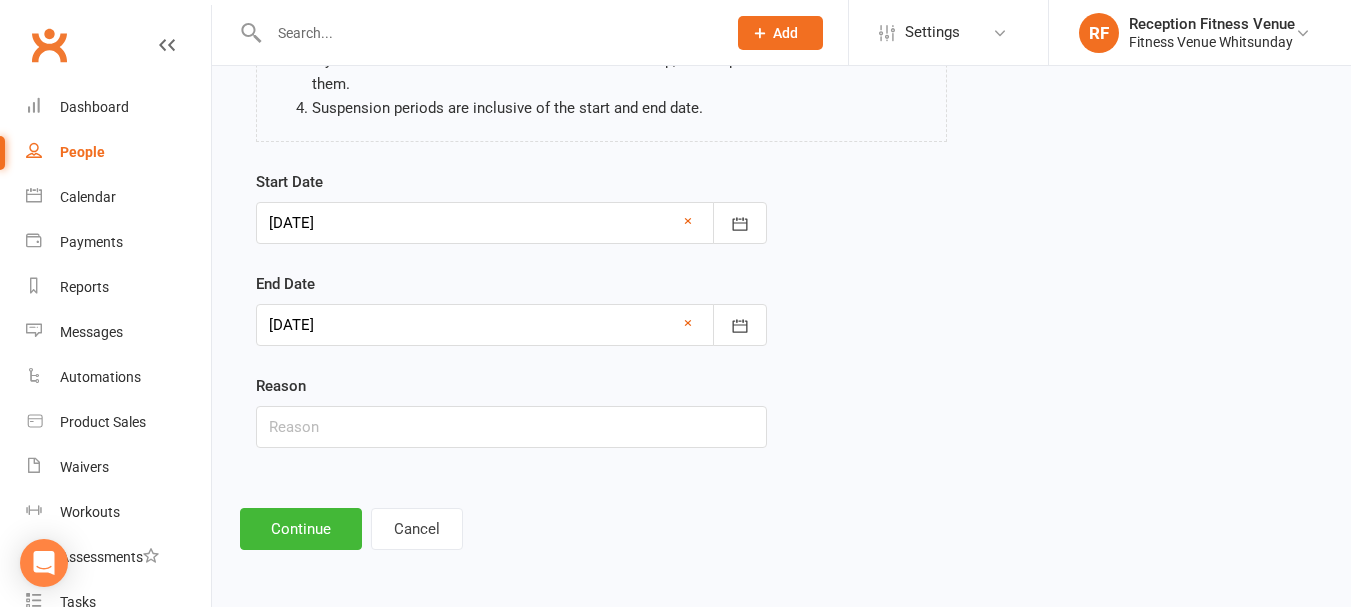 scroll, scrollTop: 296, scrollLeft: 0, axis: vertical 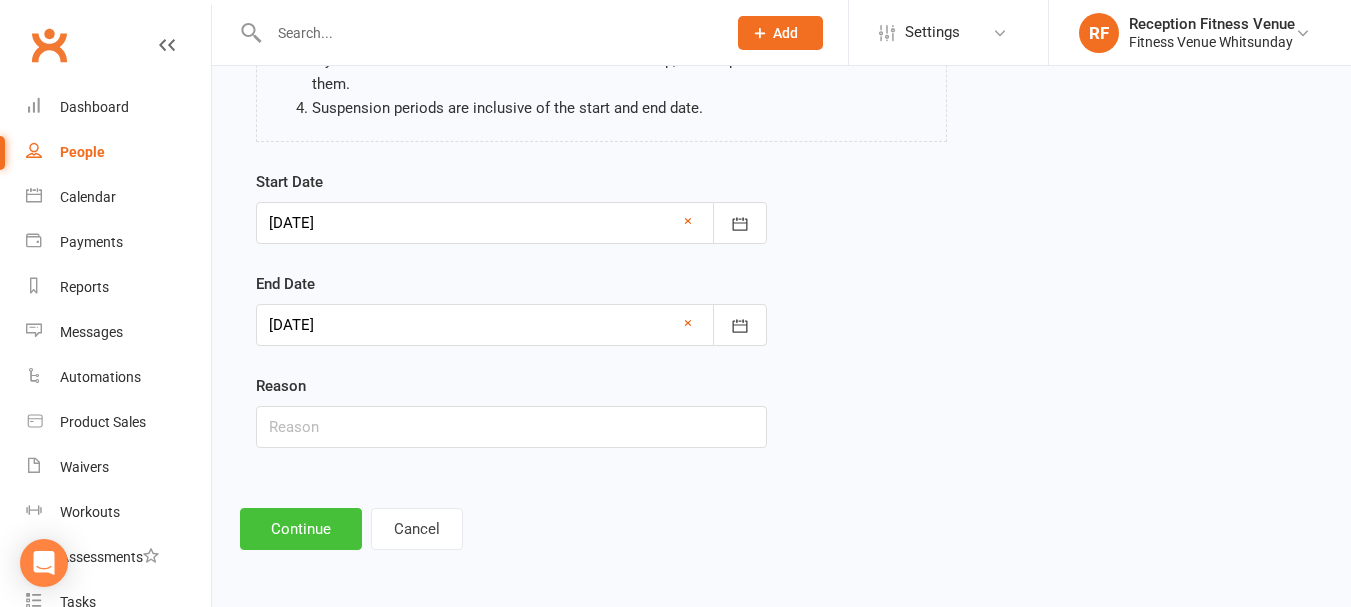click on "Continue" at bounding box center [301, 529] 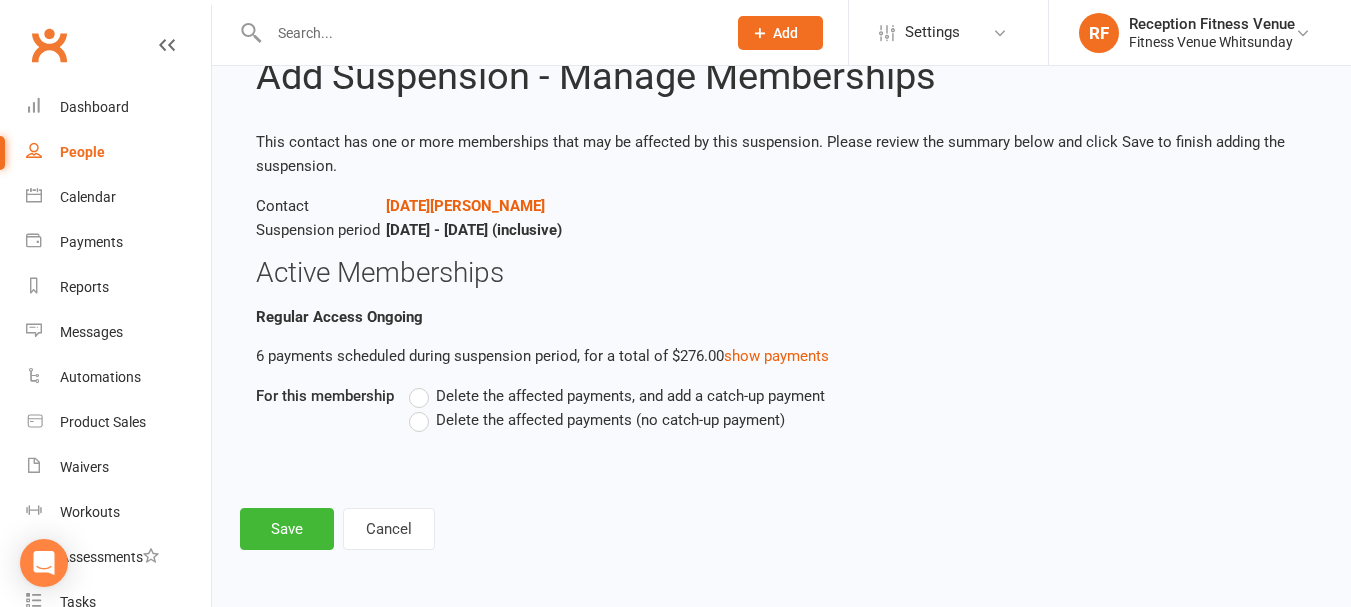 scroll, scrollTop: 0, scrollLeft: 0, axis: both 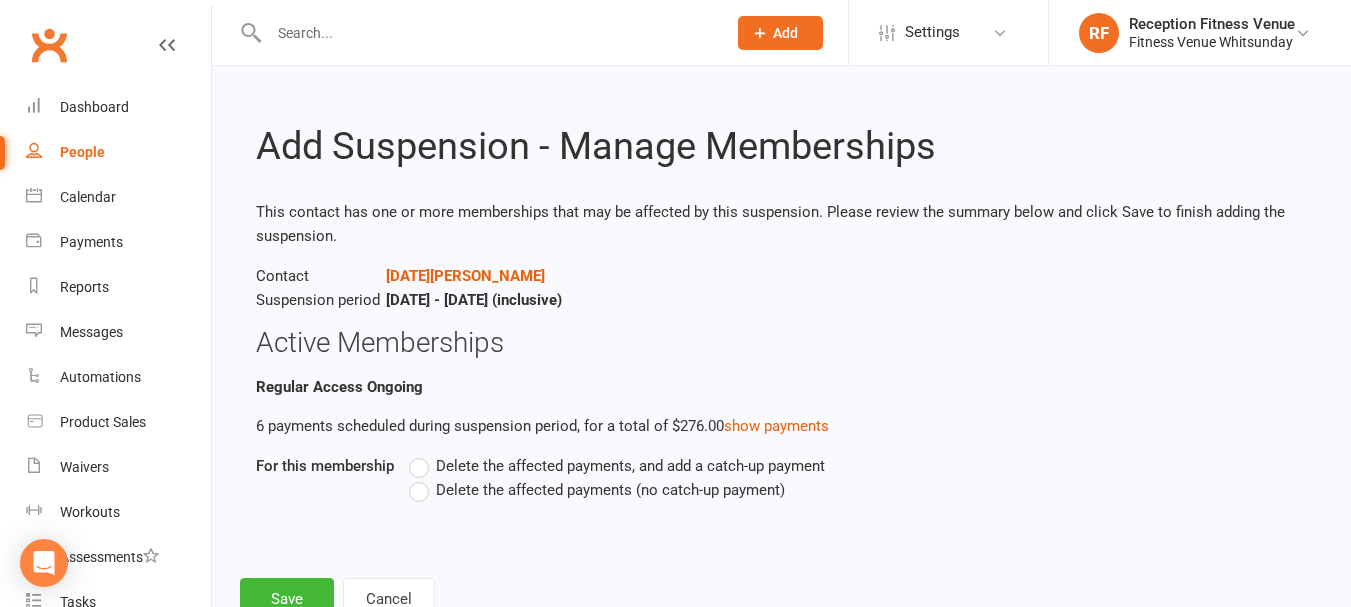 click on "Delete the affected payments (no catch-up payment)" at bounding box center (610, 488) 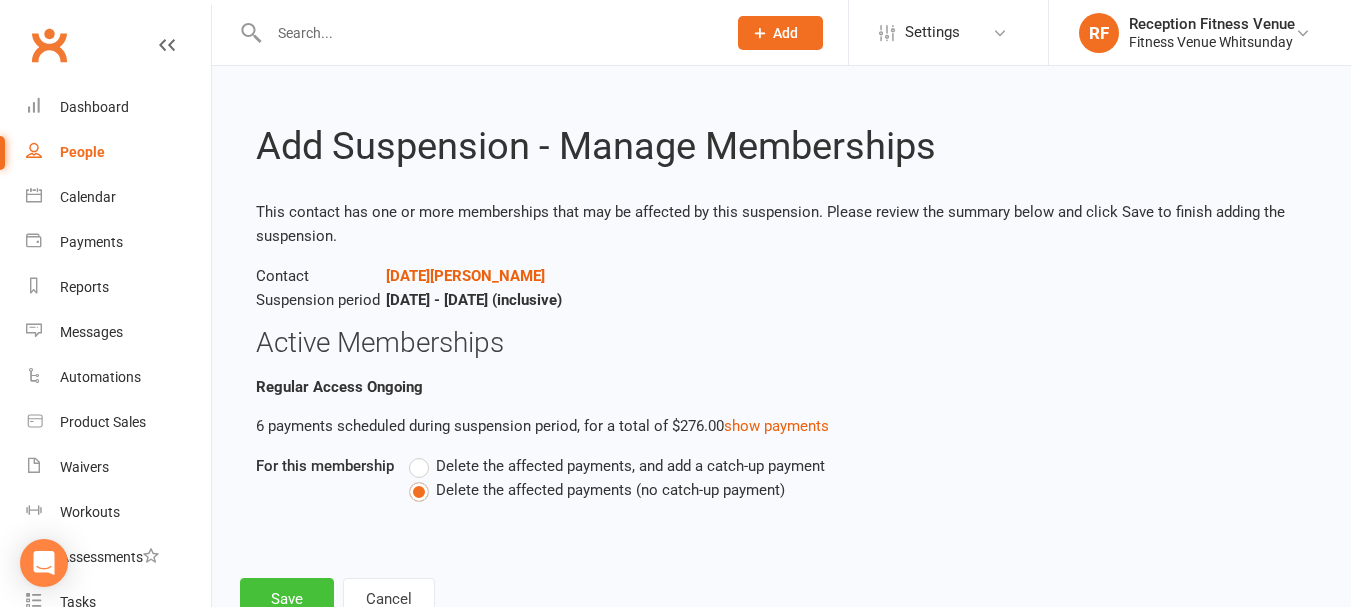 click on "Save" at bounding box center [287, 599] 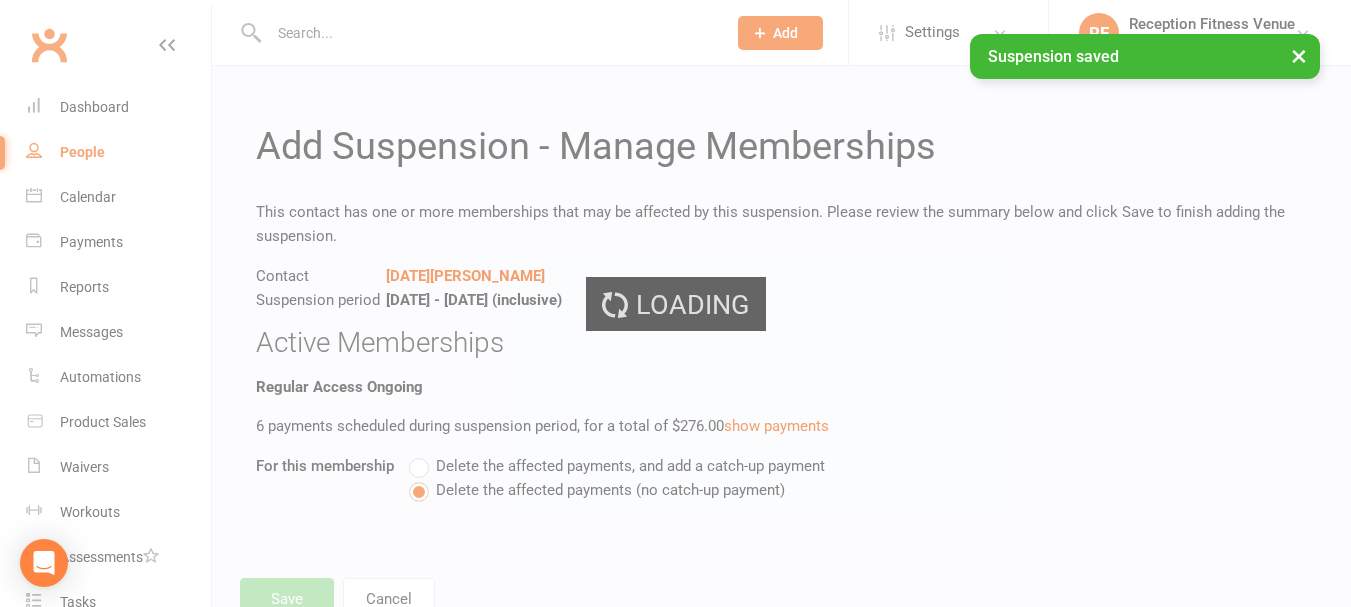 scroll, scrollTop: 70, scrollLeft: 0, axis: vertical 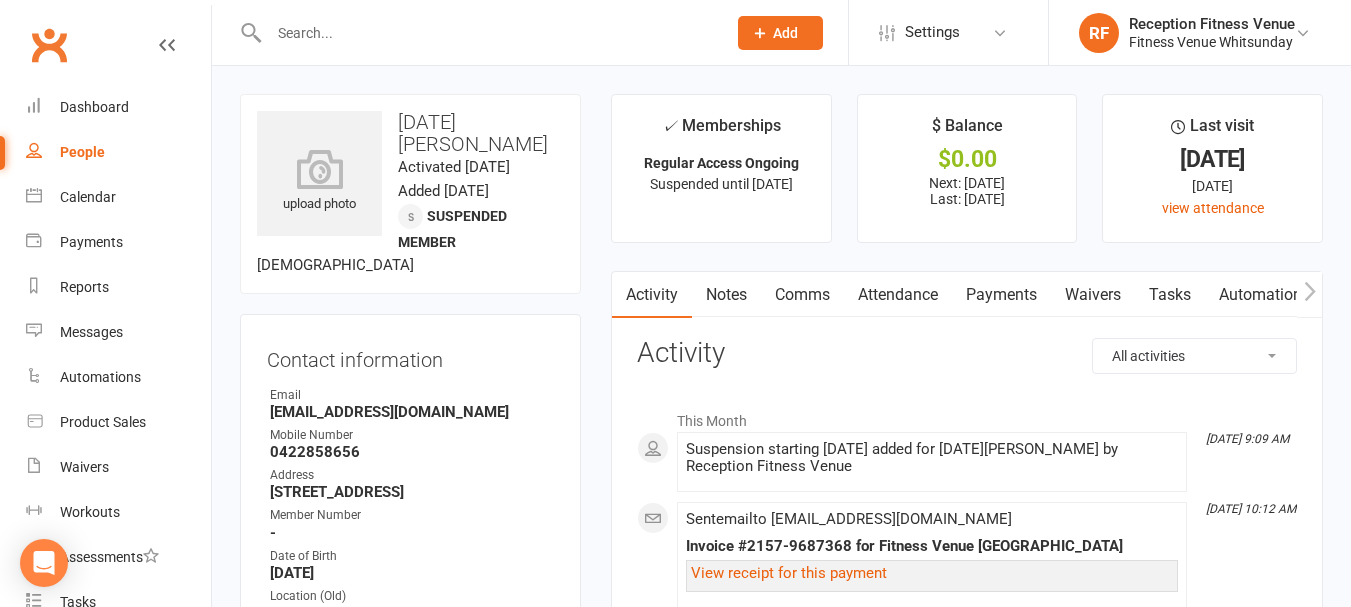 click on "Payments" at bounding box center (1001, 295) 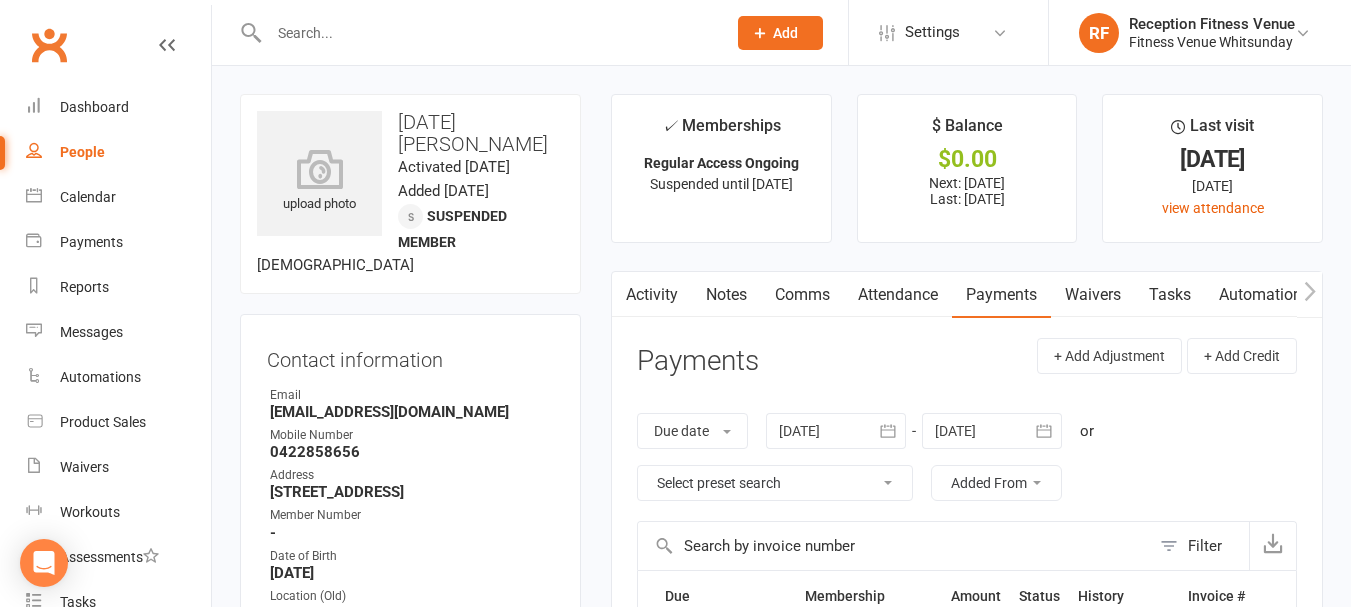 scroll, scrollTop: 200, scrollLeft: 0, axis: vertical 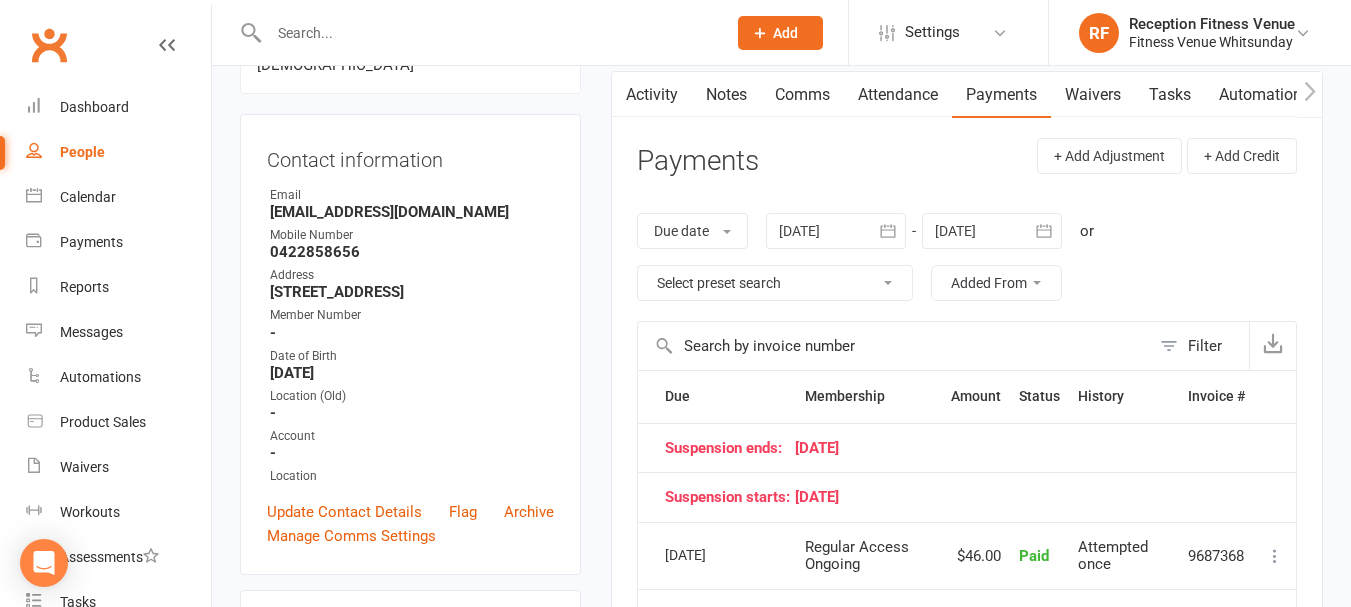 click 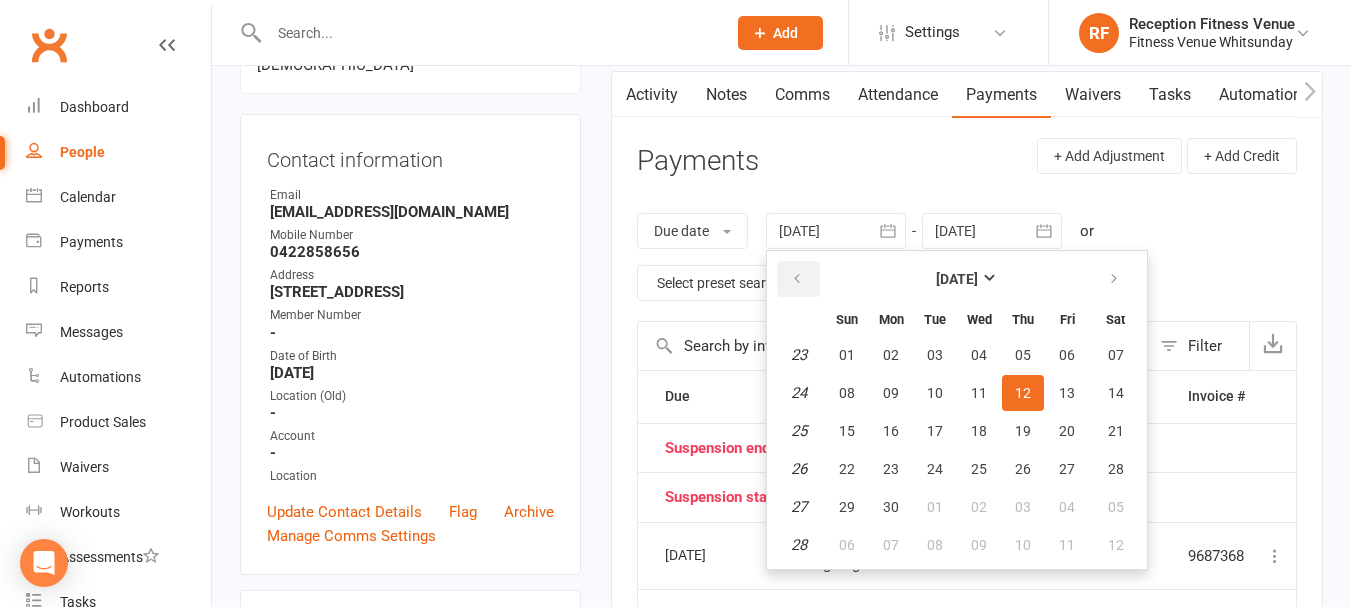 click at bounding box center [797, 279] 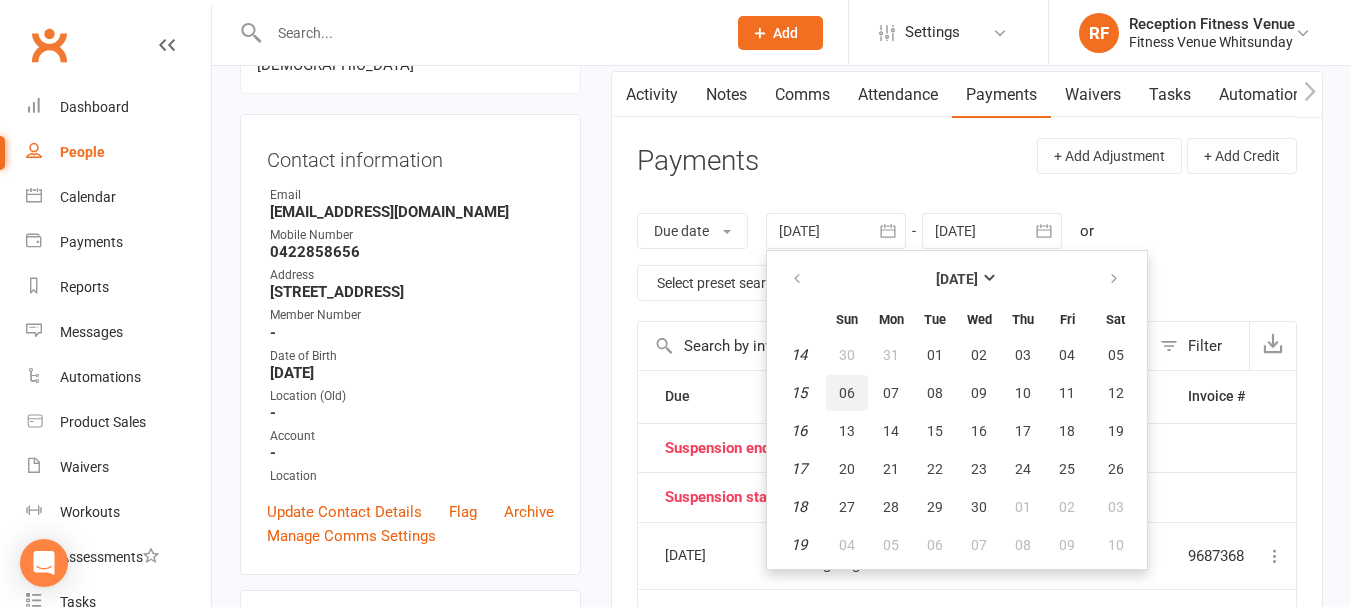 click on "06" at bounding box center (847, 393) 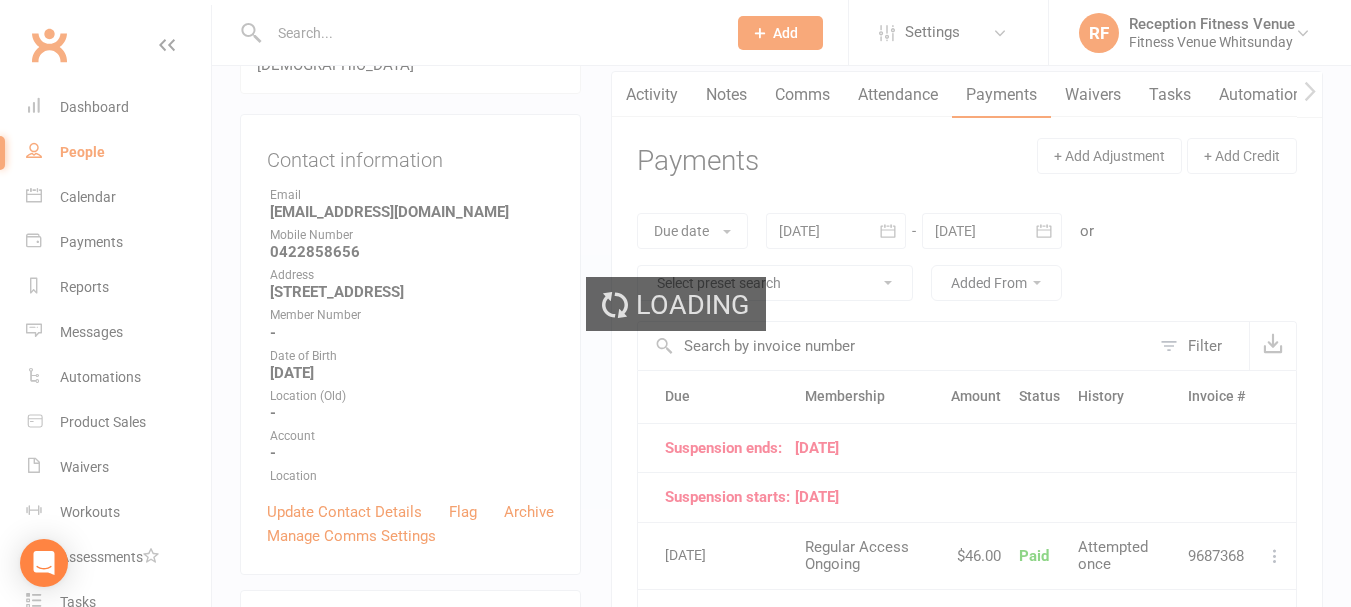 scroll, scrollTop: 500, scrollLeft: 0, axis: vertical 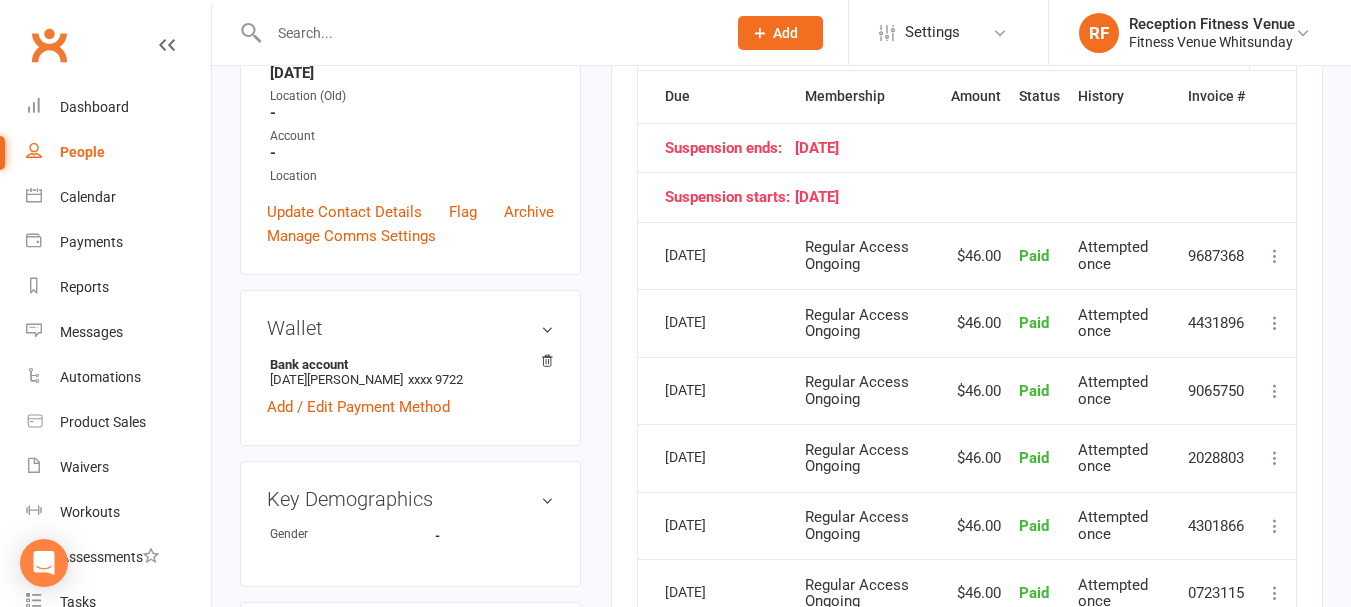 drag, startPoint x: 790, startPoint y: 191, endPoint x: 859, endPoint y: 191, distance: 69 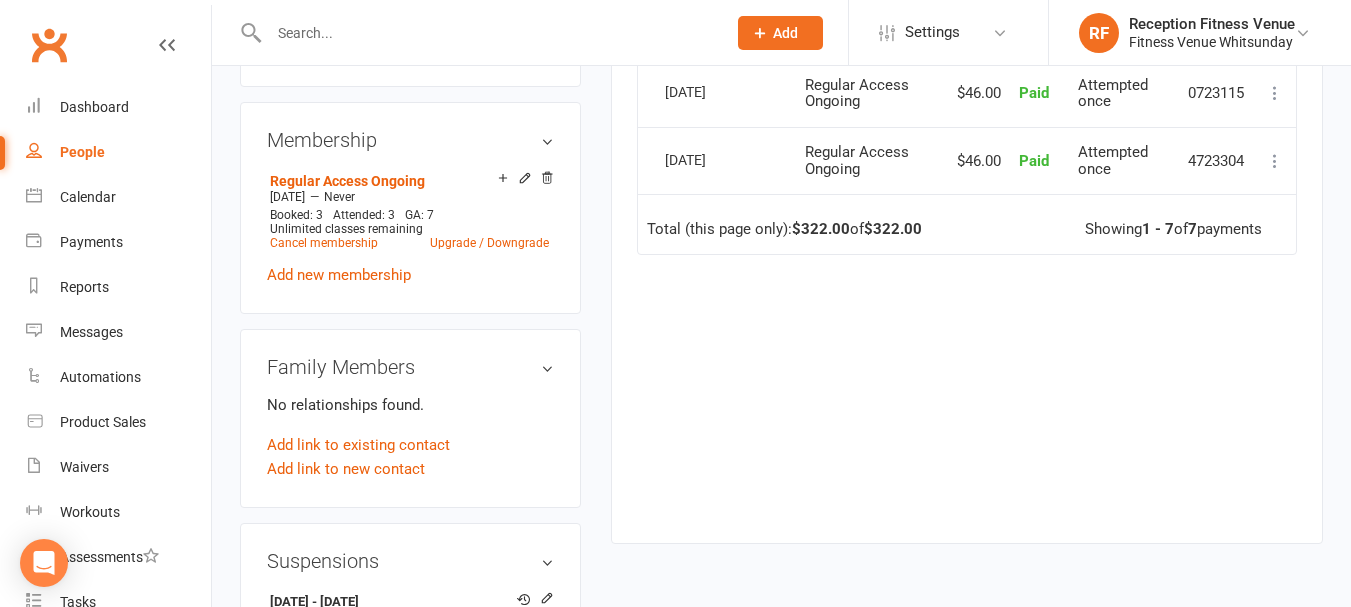 scroll, scrollTop: 1300, scrollLeft: 0, axis: vertical 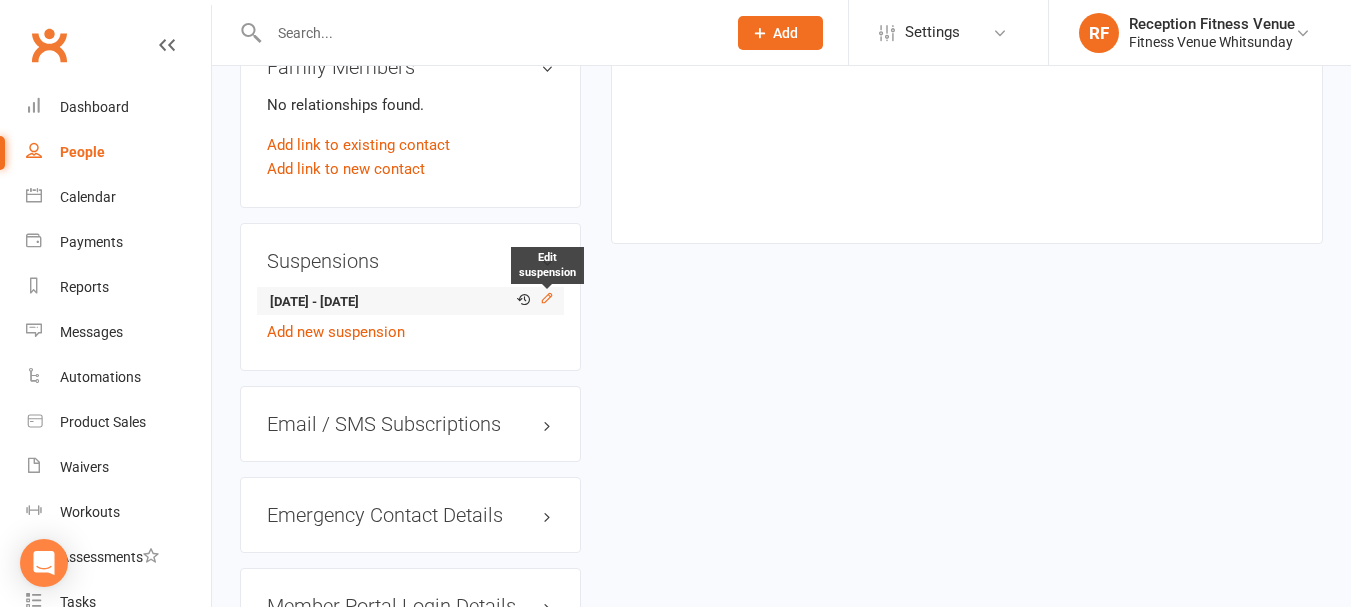 click 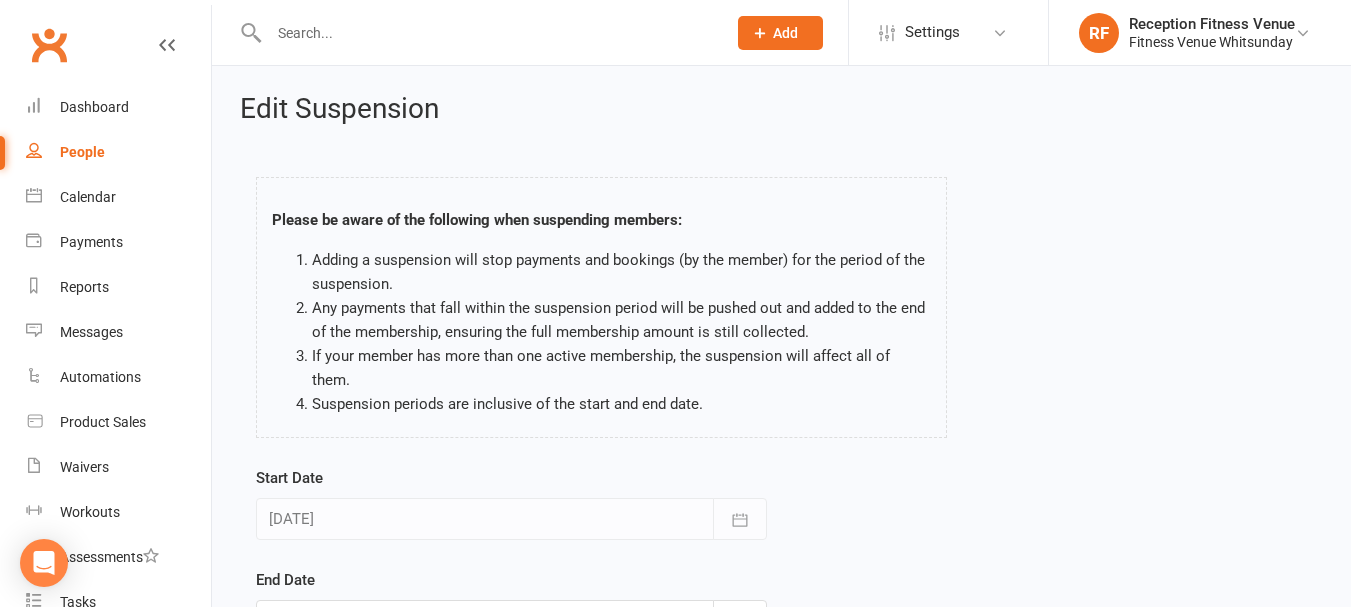scroll, scrollTop: 296, scrollLeft: 0, axis: vertical 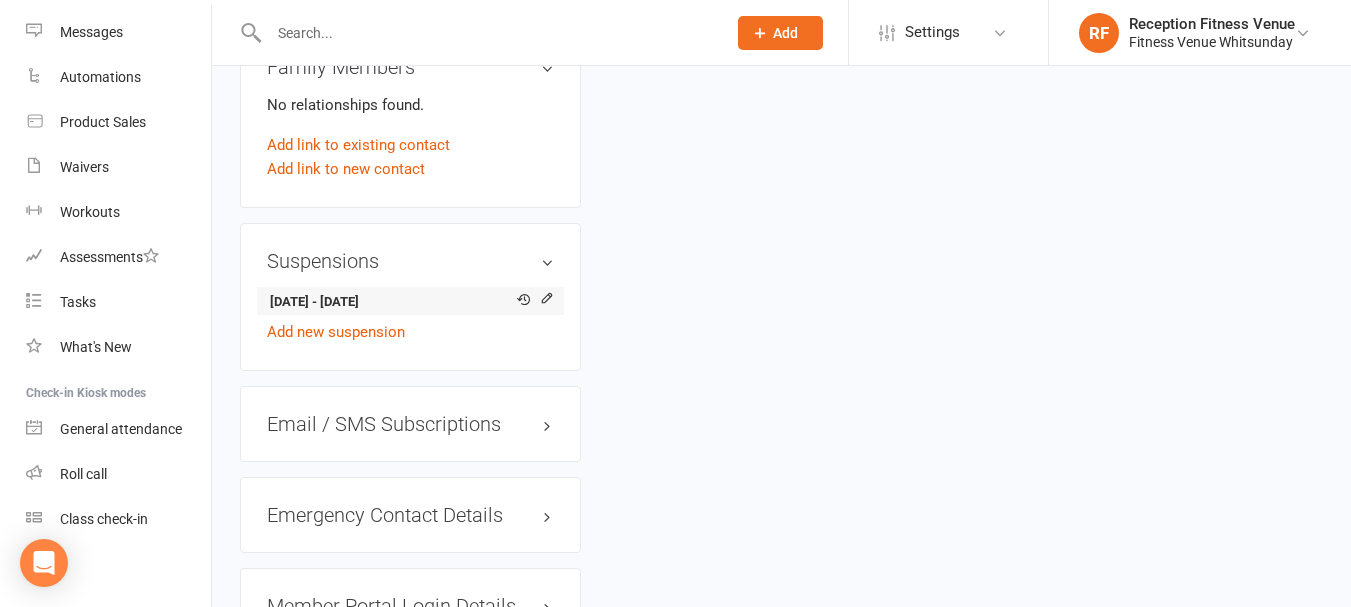 click 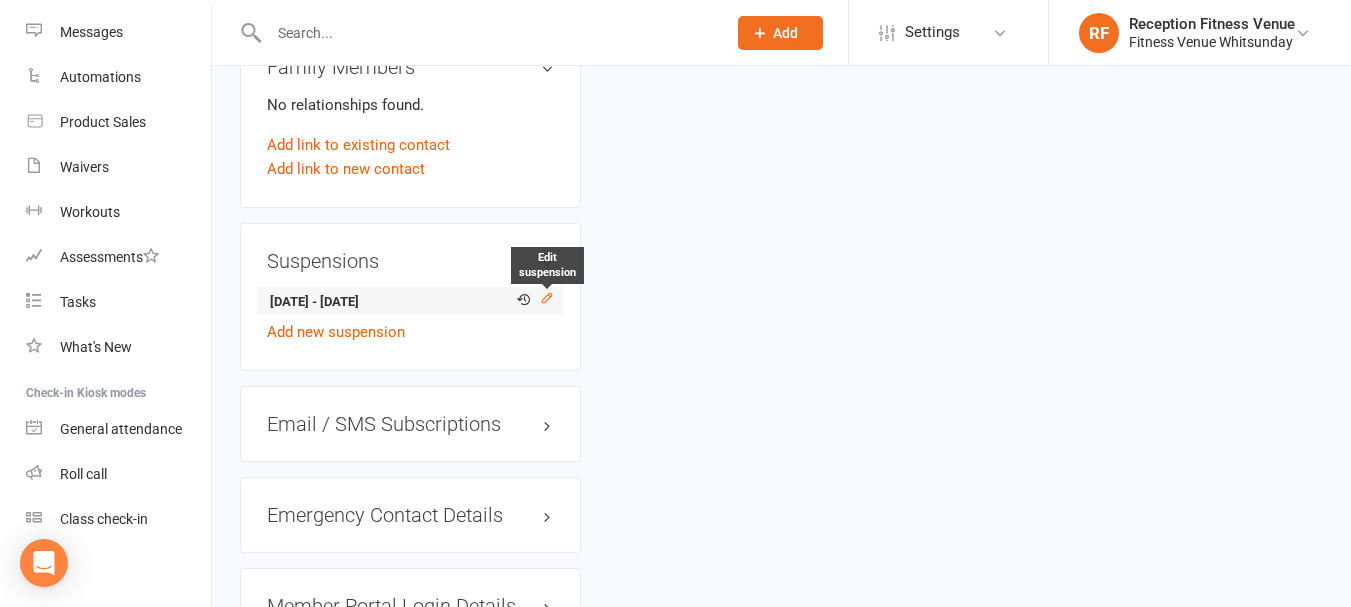 click 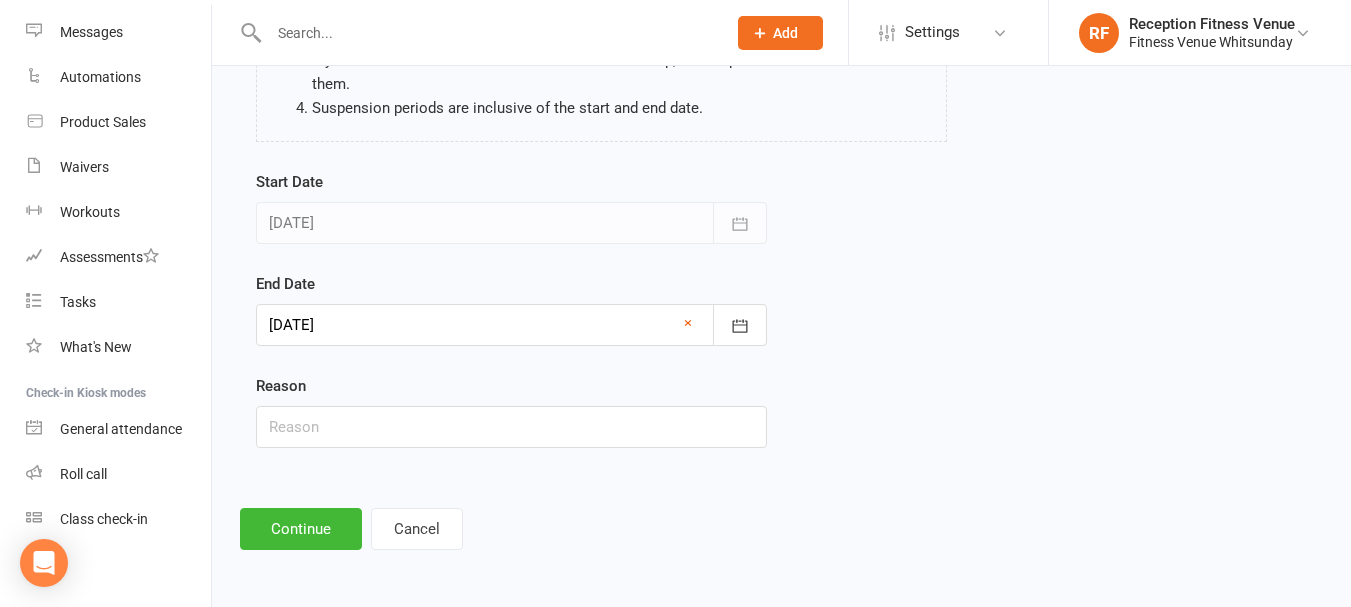 scroll, scrollTop: 0, scrollLeft: 0, axis: both 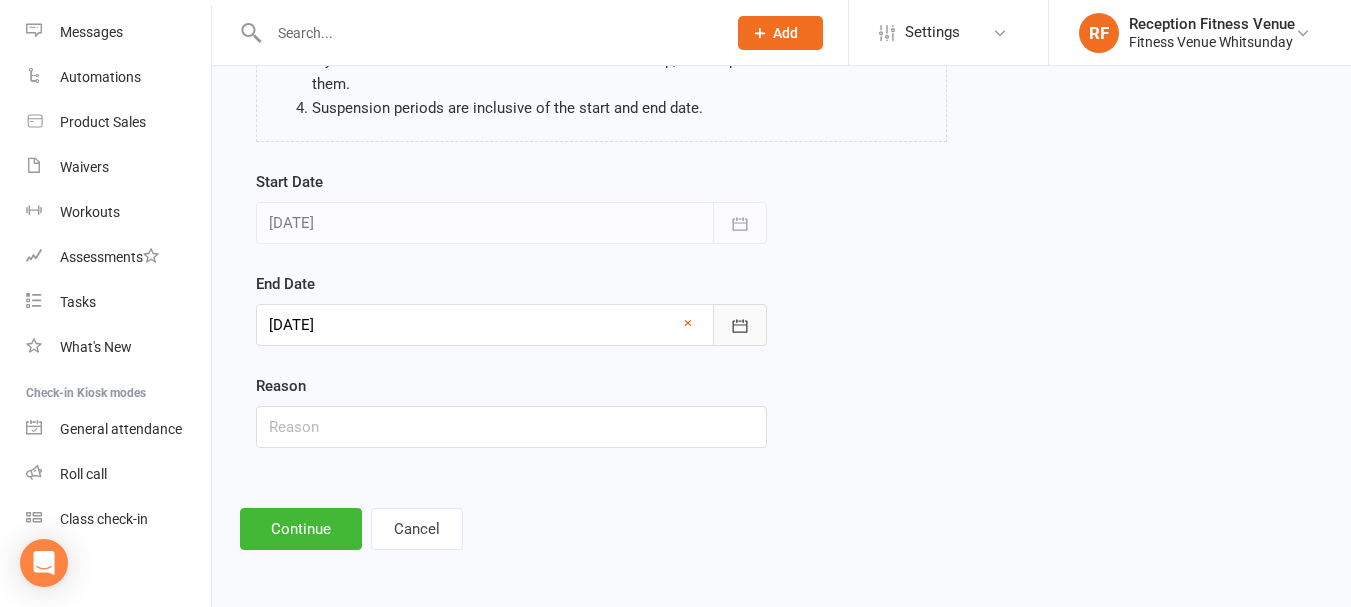 click at bounding box center (740, 325) 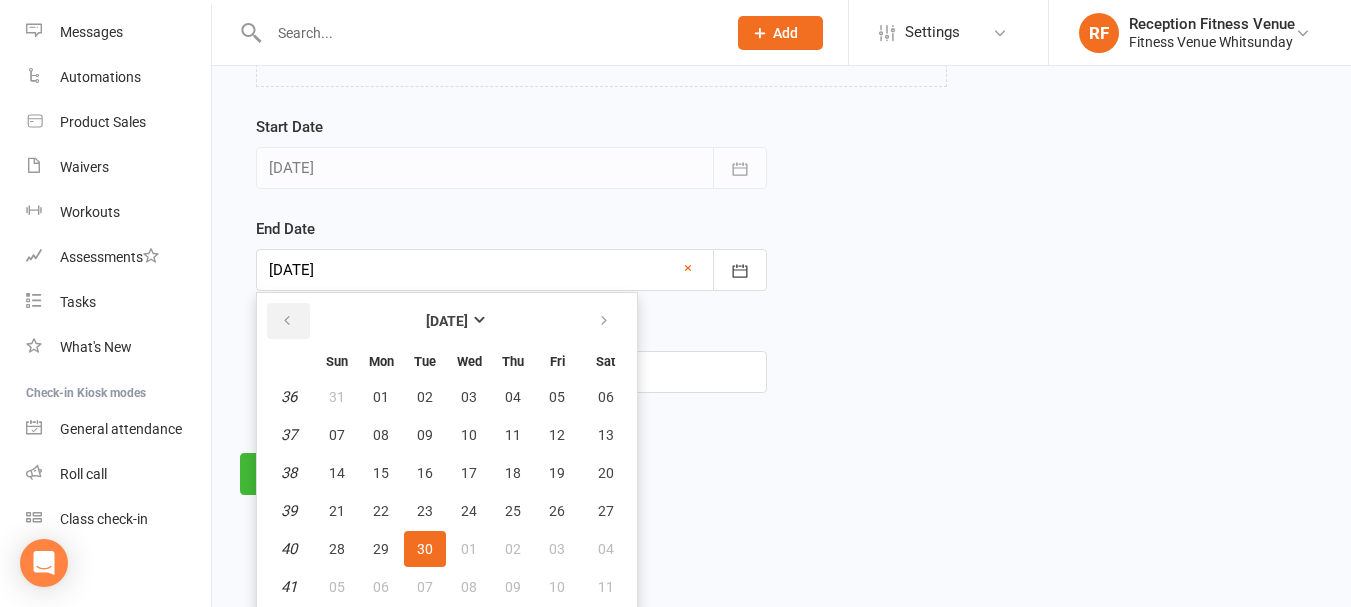 click at bounding box center [287, 321] 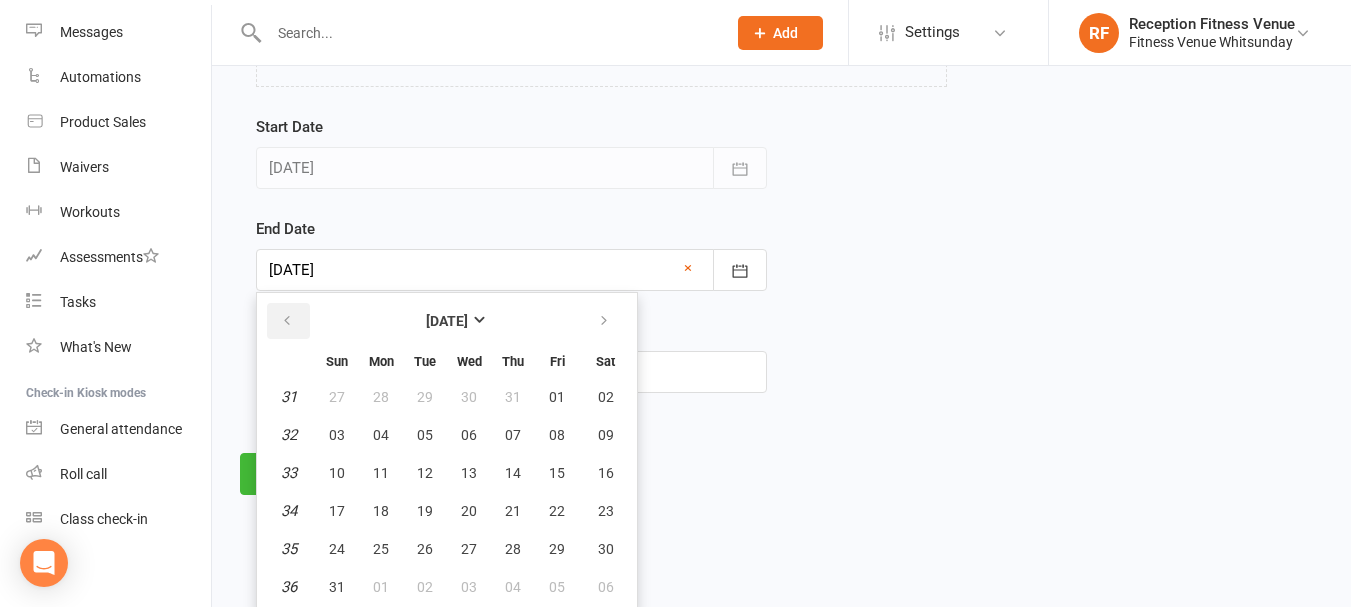 click at bounding box center [287, 321] 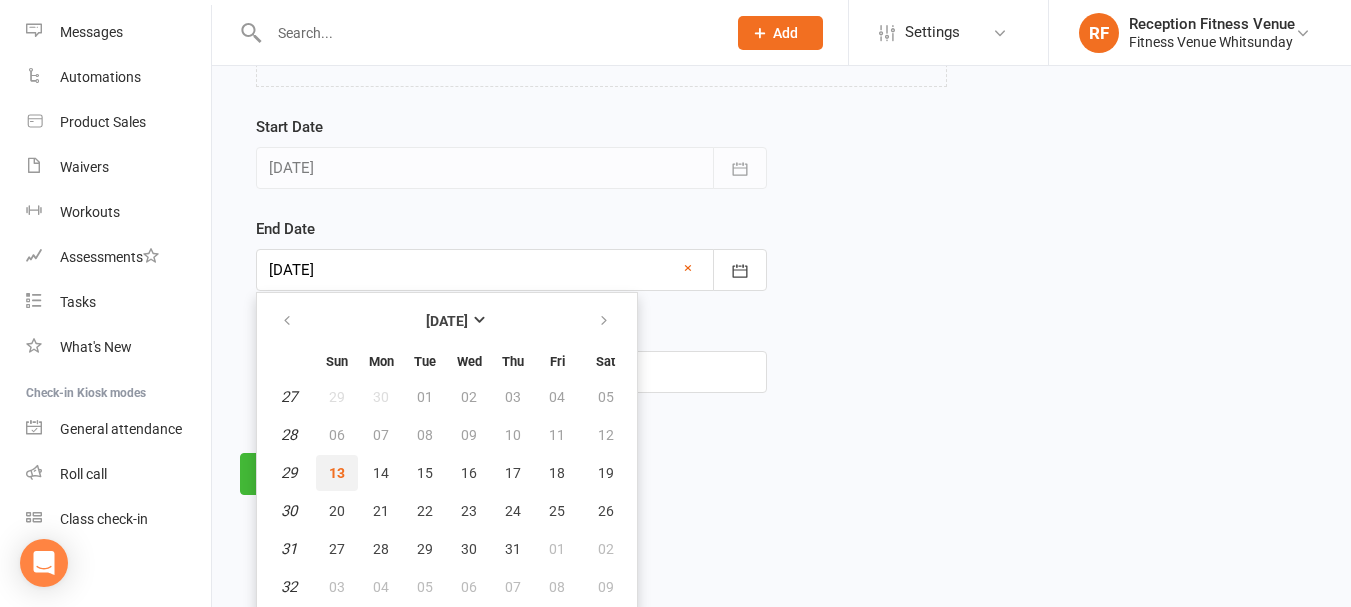 click on "13" at bounding box center [337, 473] 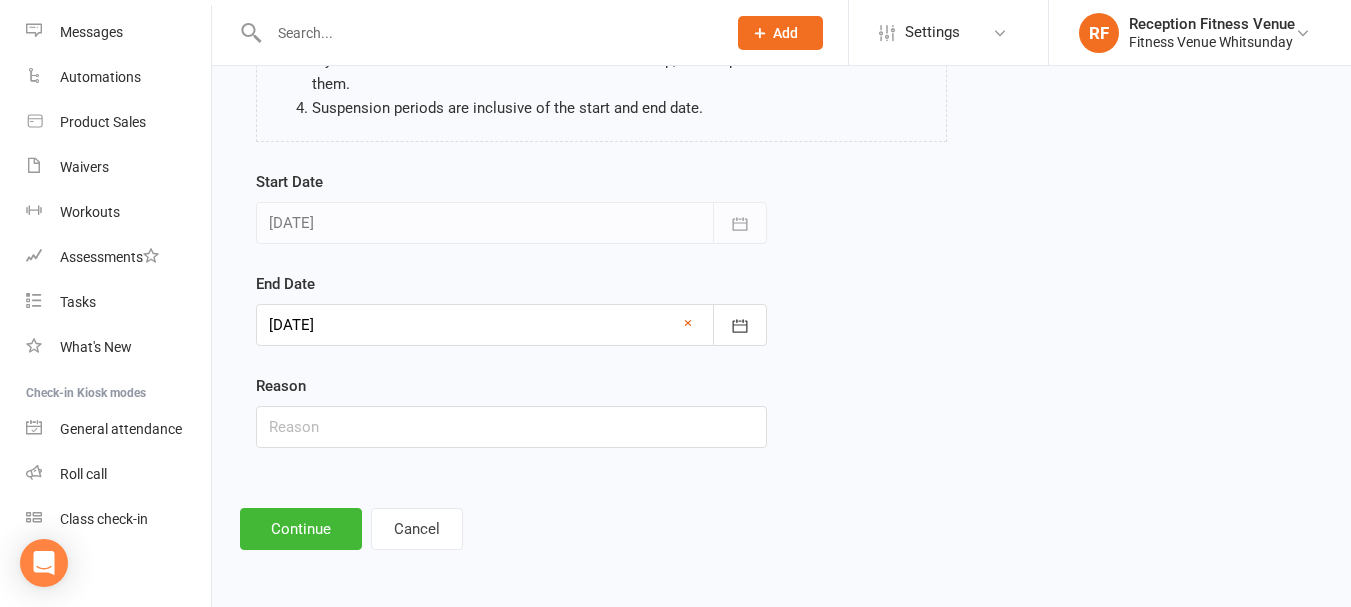 scroll, scrollTop: 296, scrollLeft: 0, axis: vertical 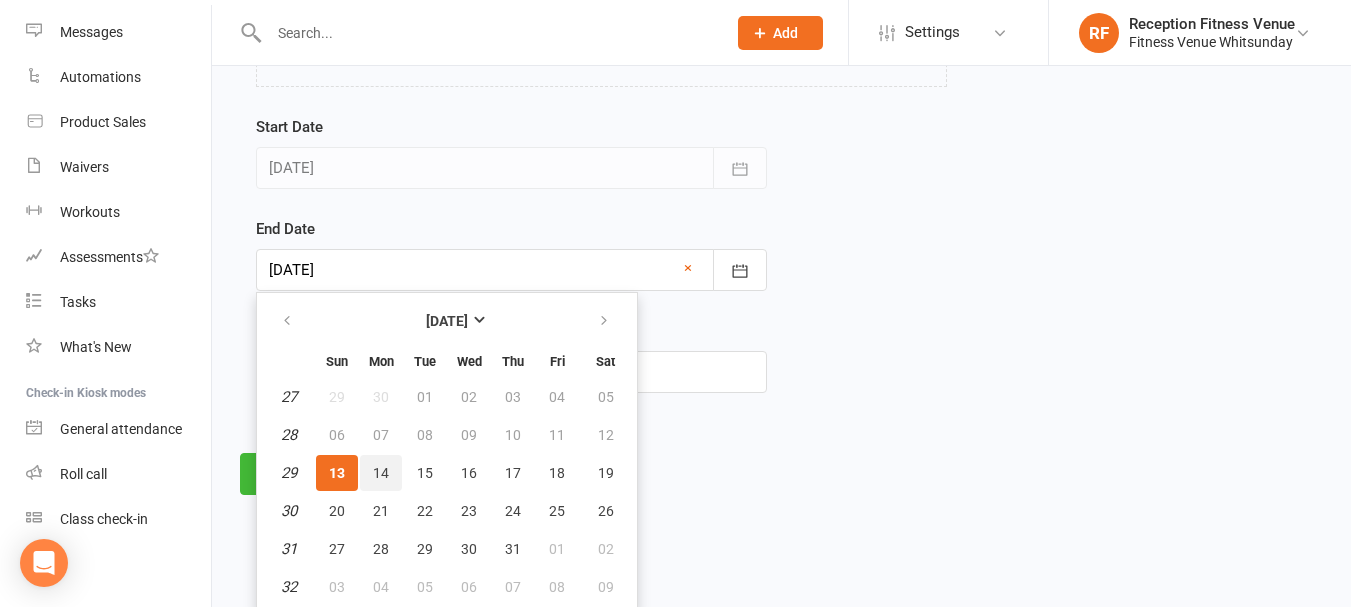 click on "14" at bounding box center [381, 473] 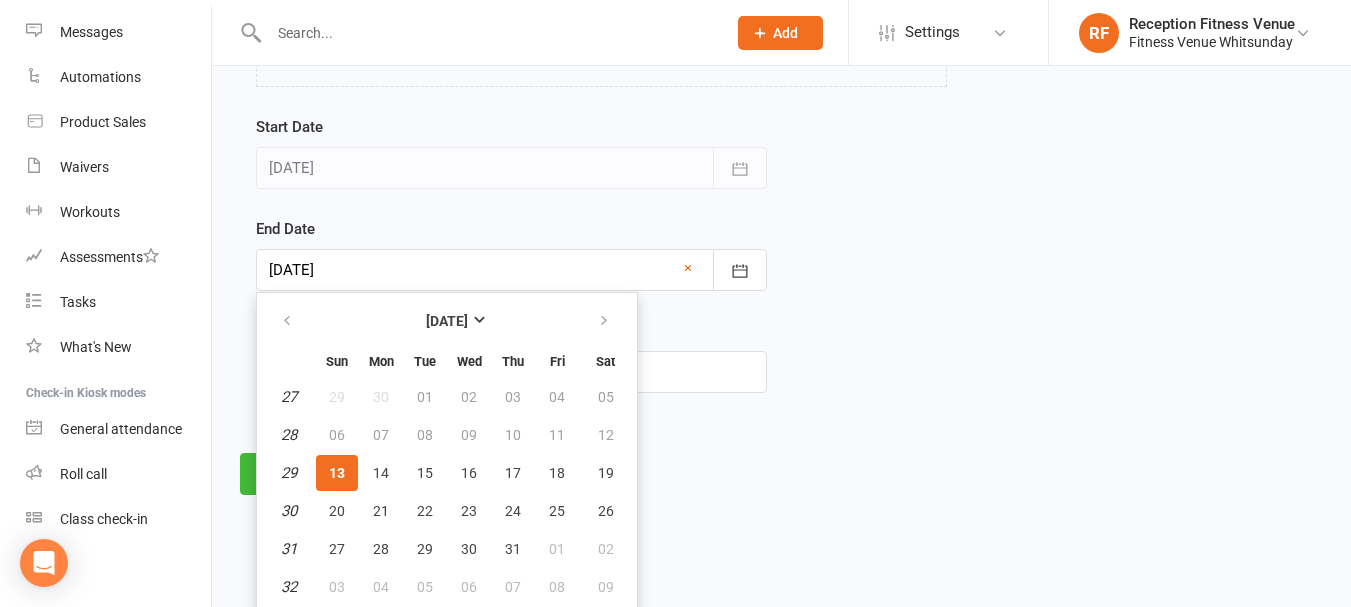 scroll, scrollTop: 296, scrollLeft: 0, axis: vertical 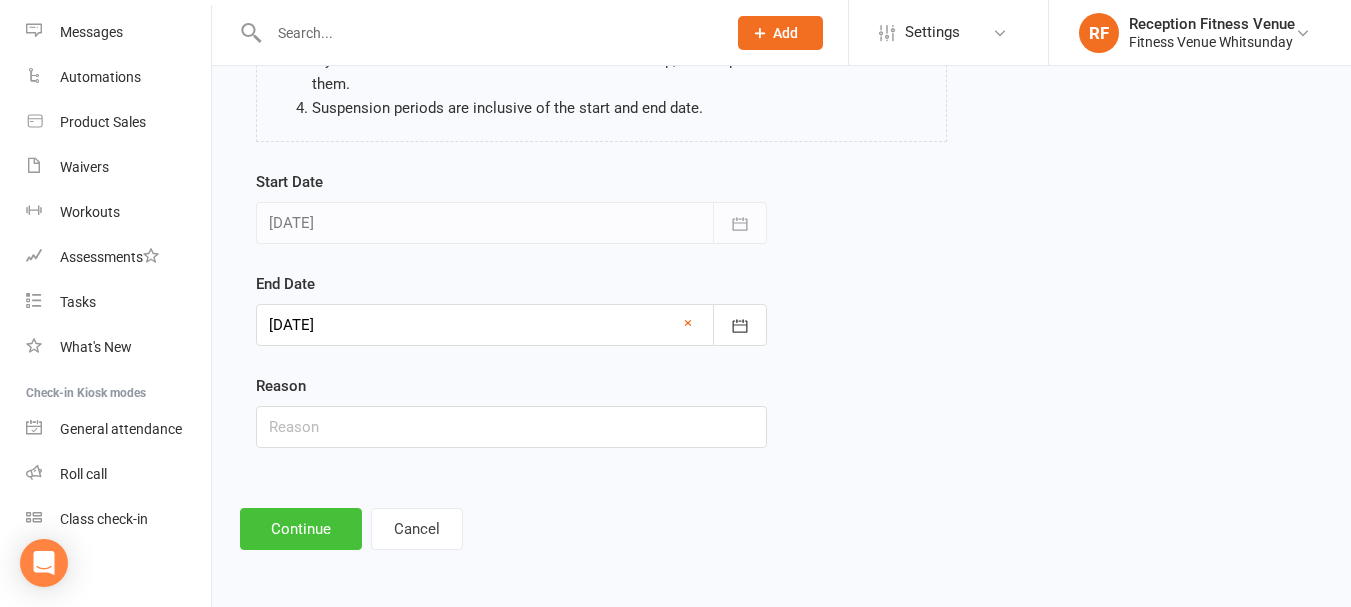 click on "Continue" at bounding box center [301, 529] 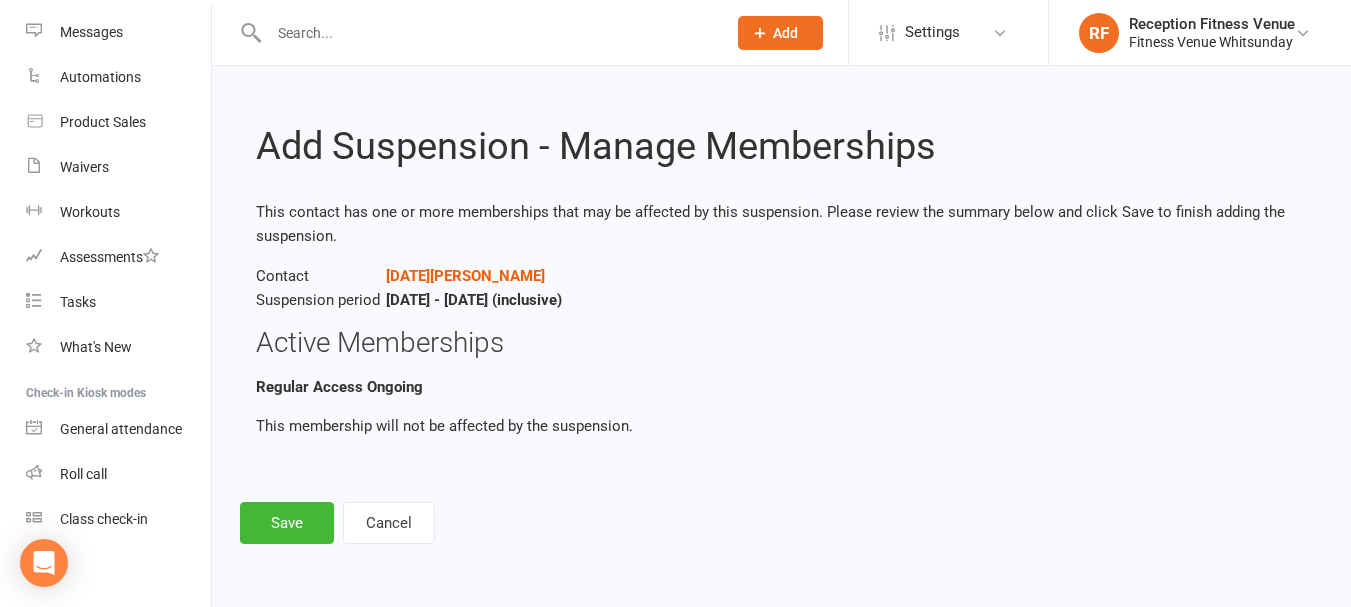 scroll, scrollTop: 0, scrollLeft: 0, axis: both 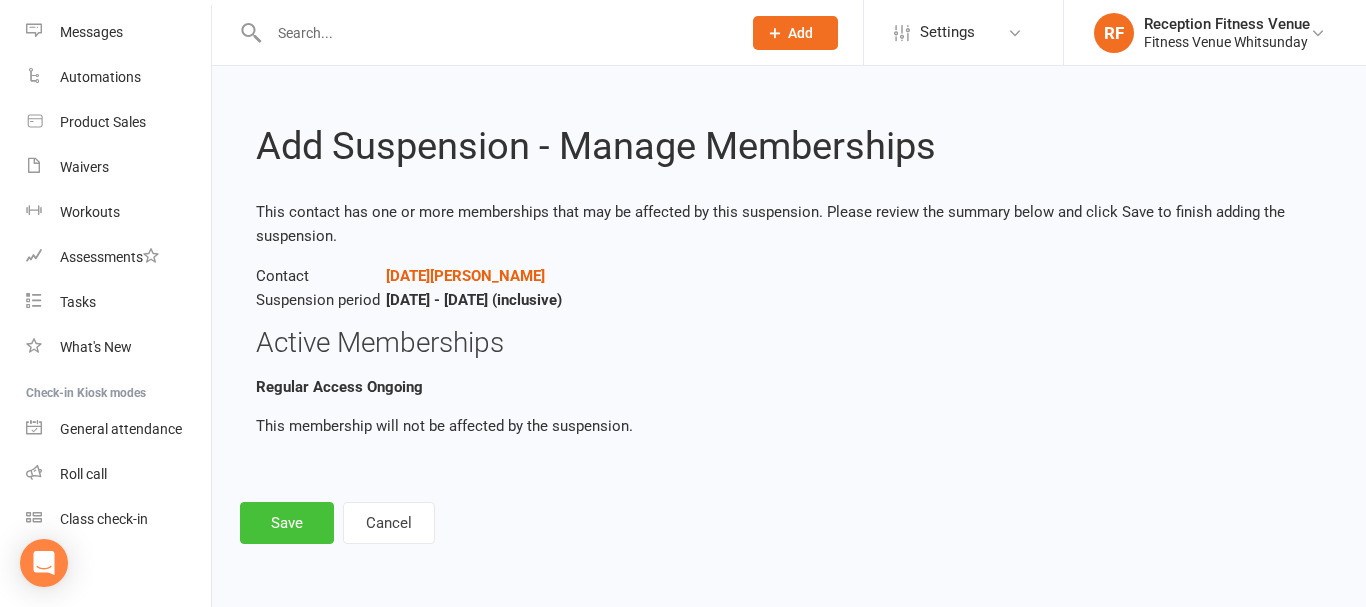 click on "Save" at bounding box center [287, 523] 